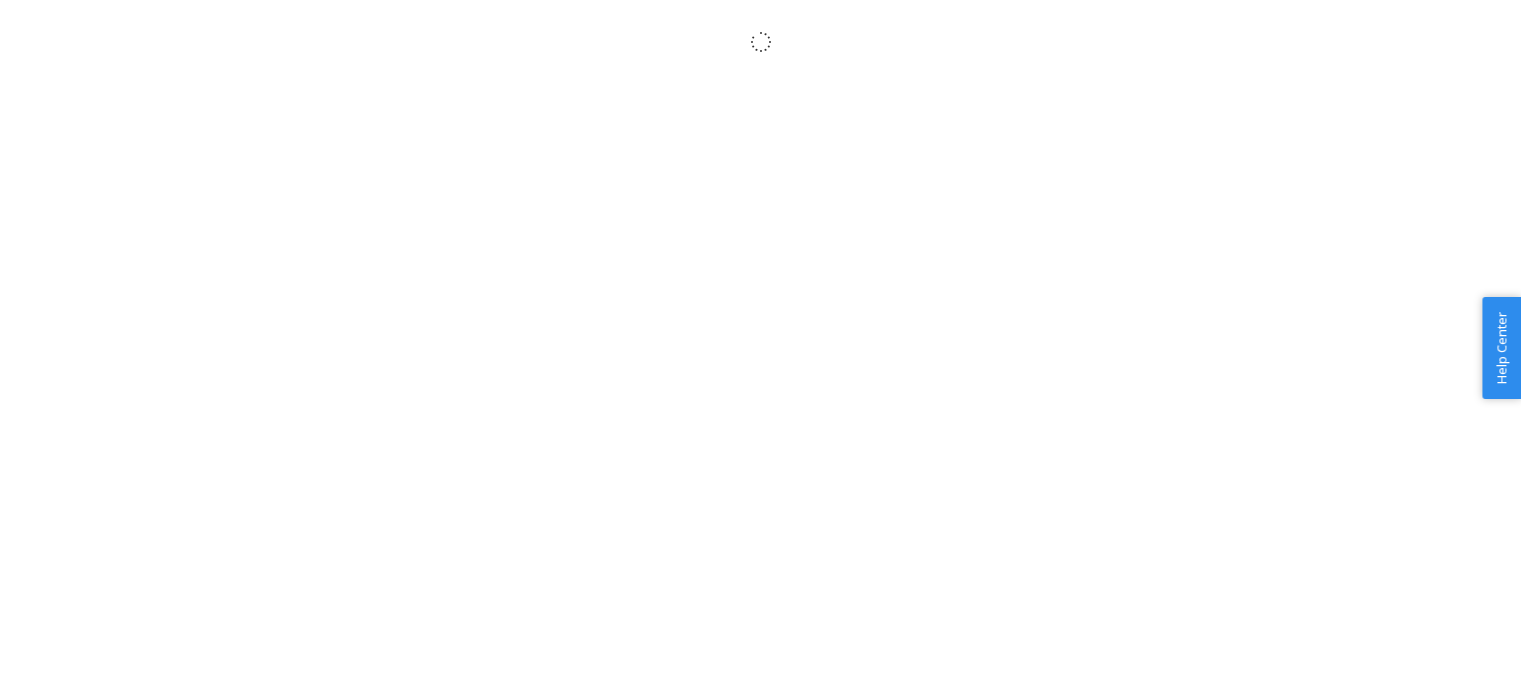 scroll, scrollTop: 0, scrollLeft: 0, axis: both 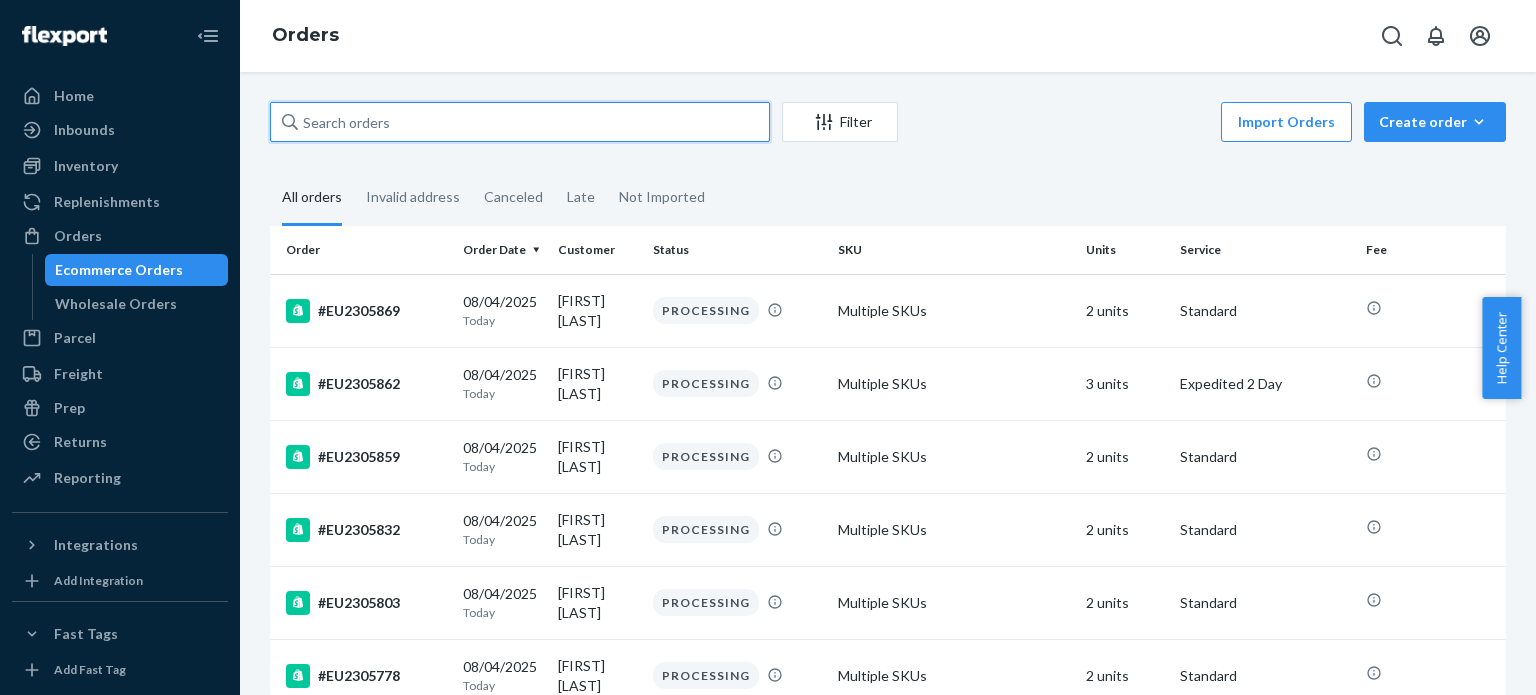 click at bounding box center (520, 122) 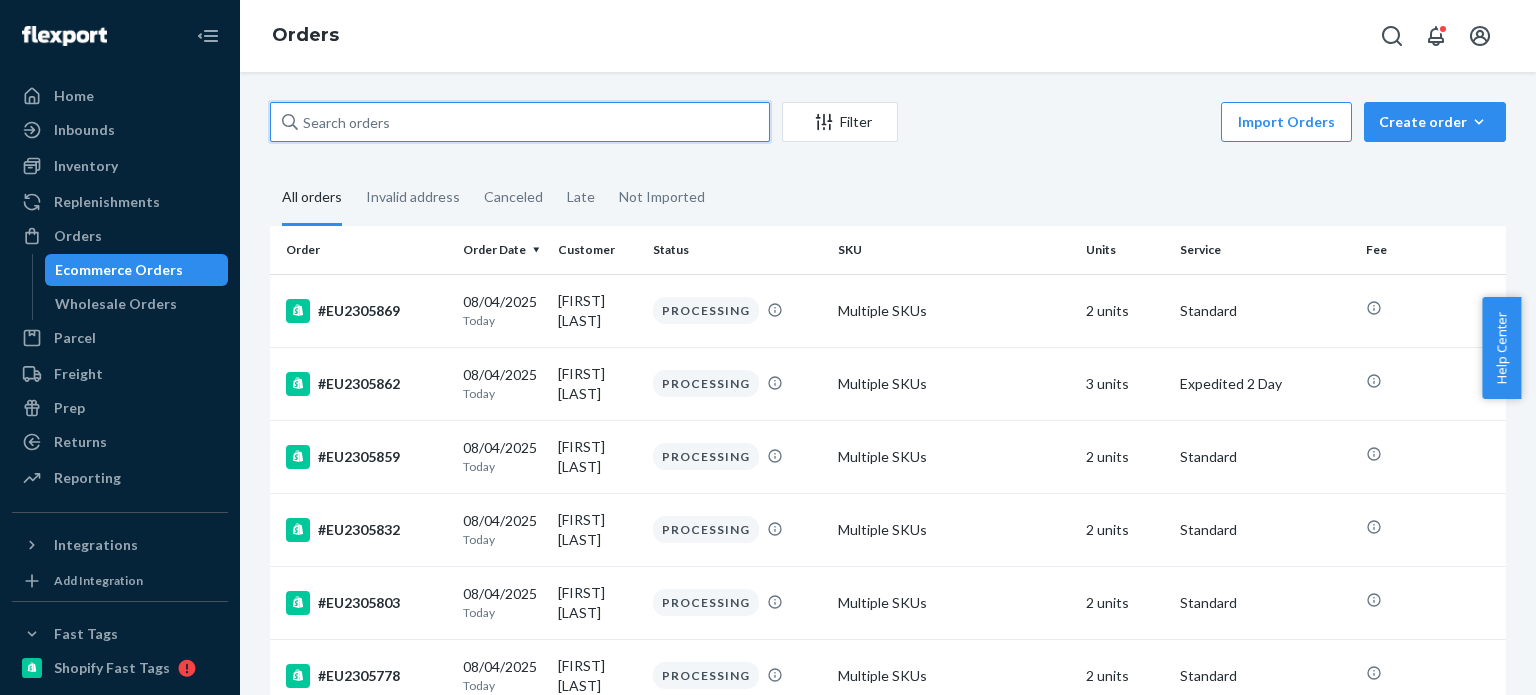 paste on "#EU2200034" 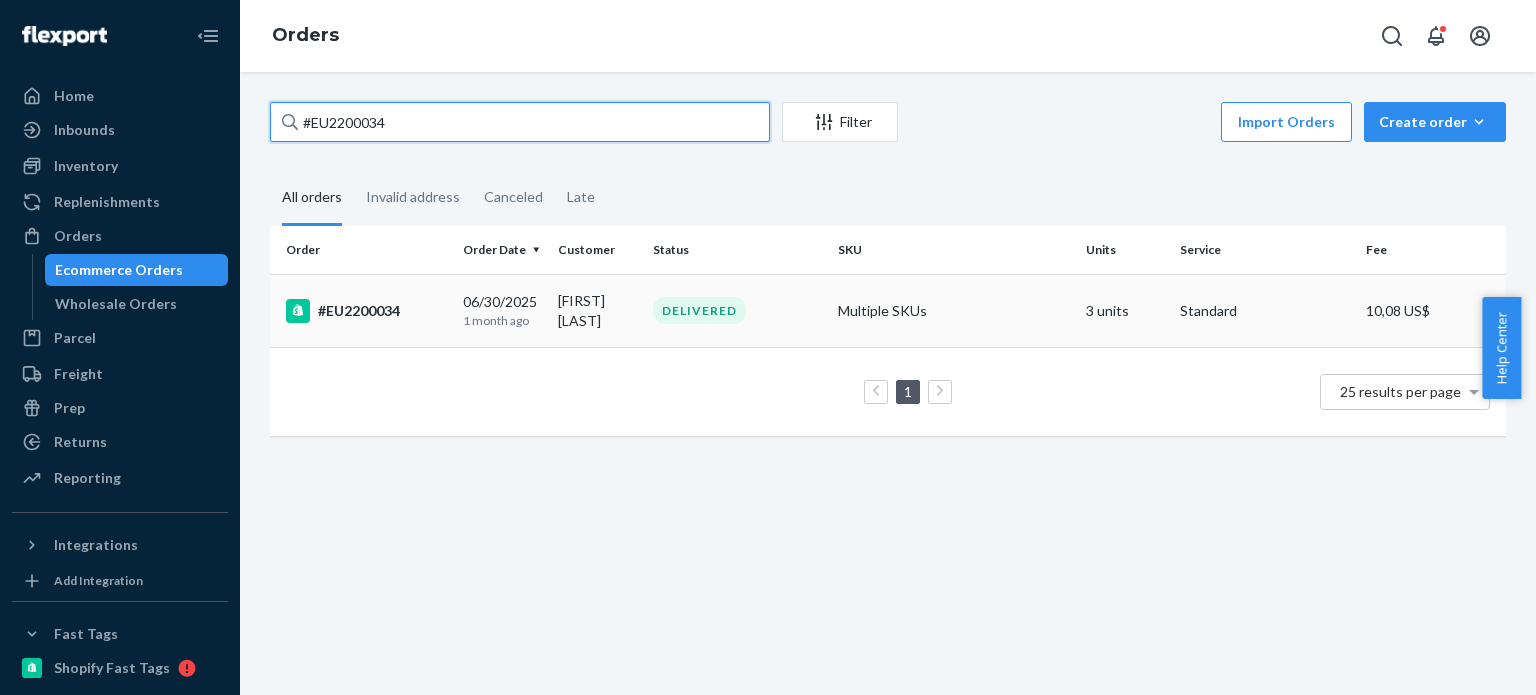 type on "#EU2200034" 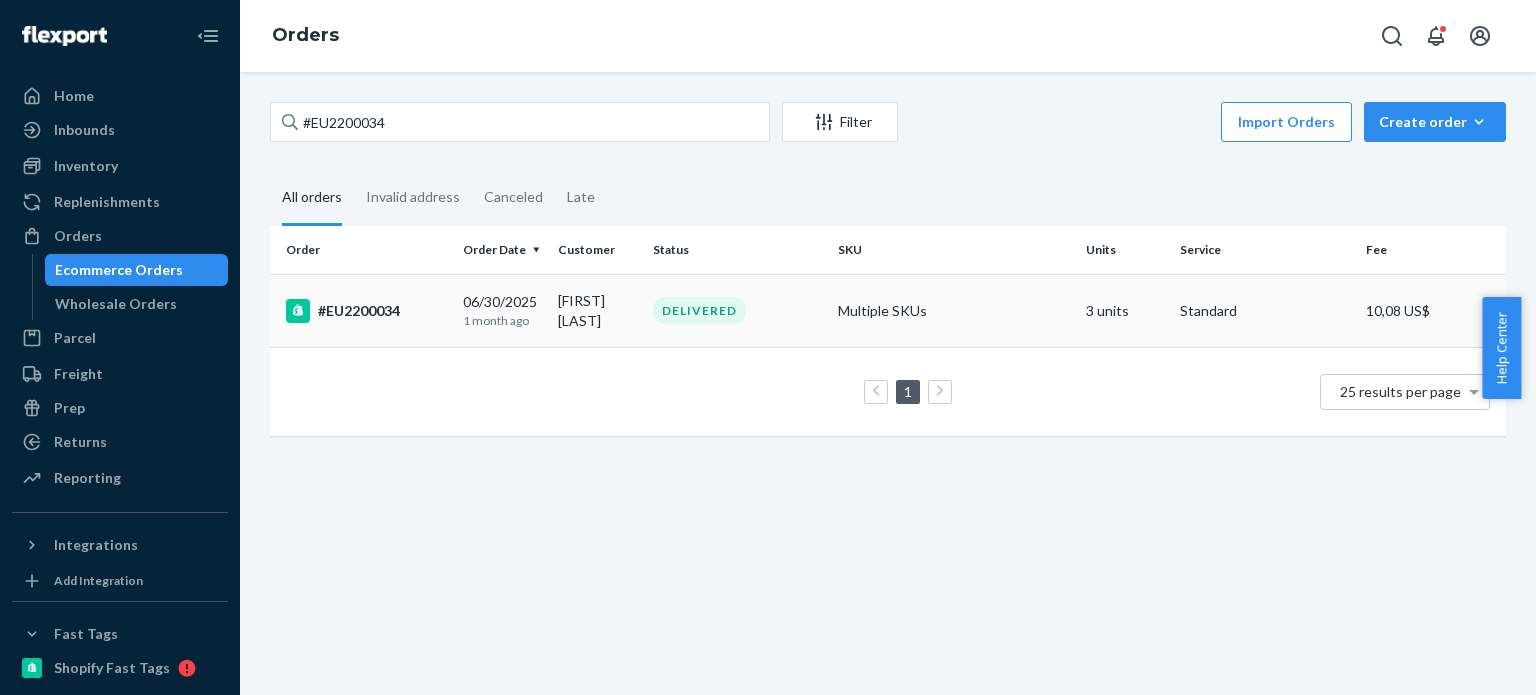 click on "Eric Paul" at bounding box center [597, 310] 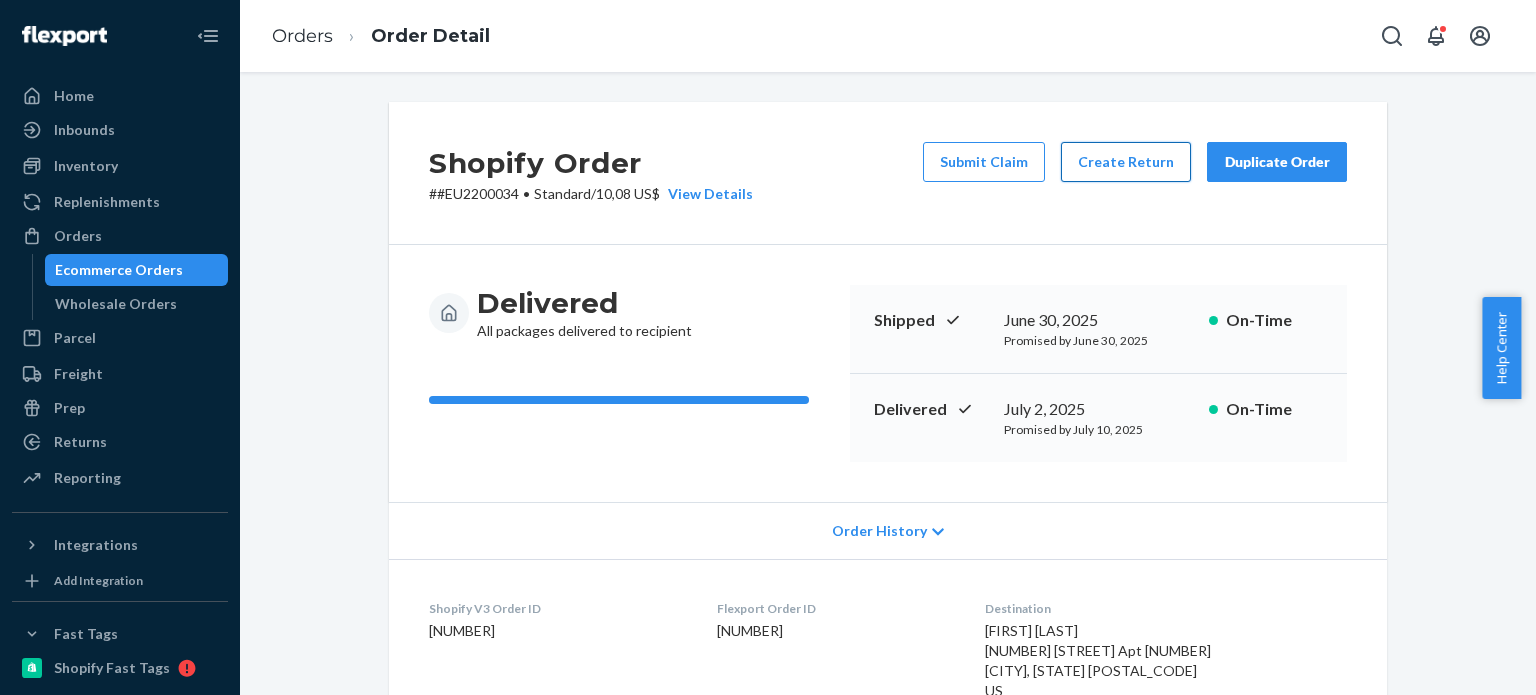 click on "Create Return" at bounding box center (1126, 162) 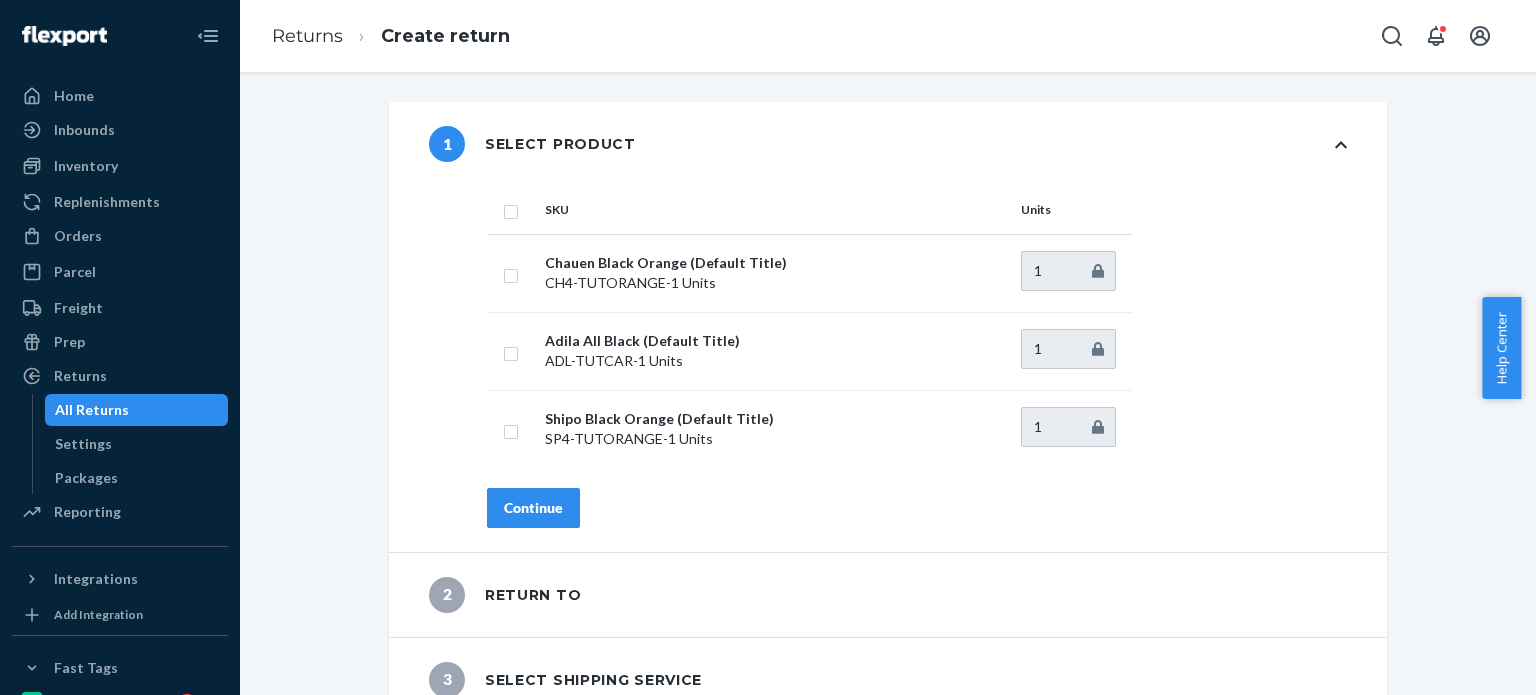 click at bounding box center (511, 209) 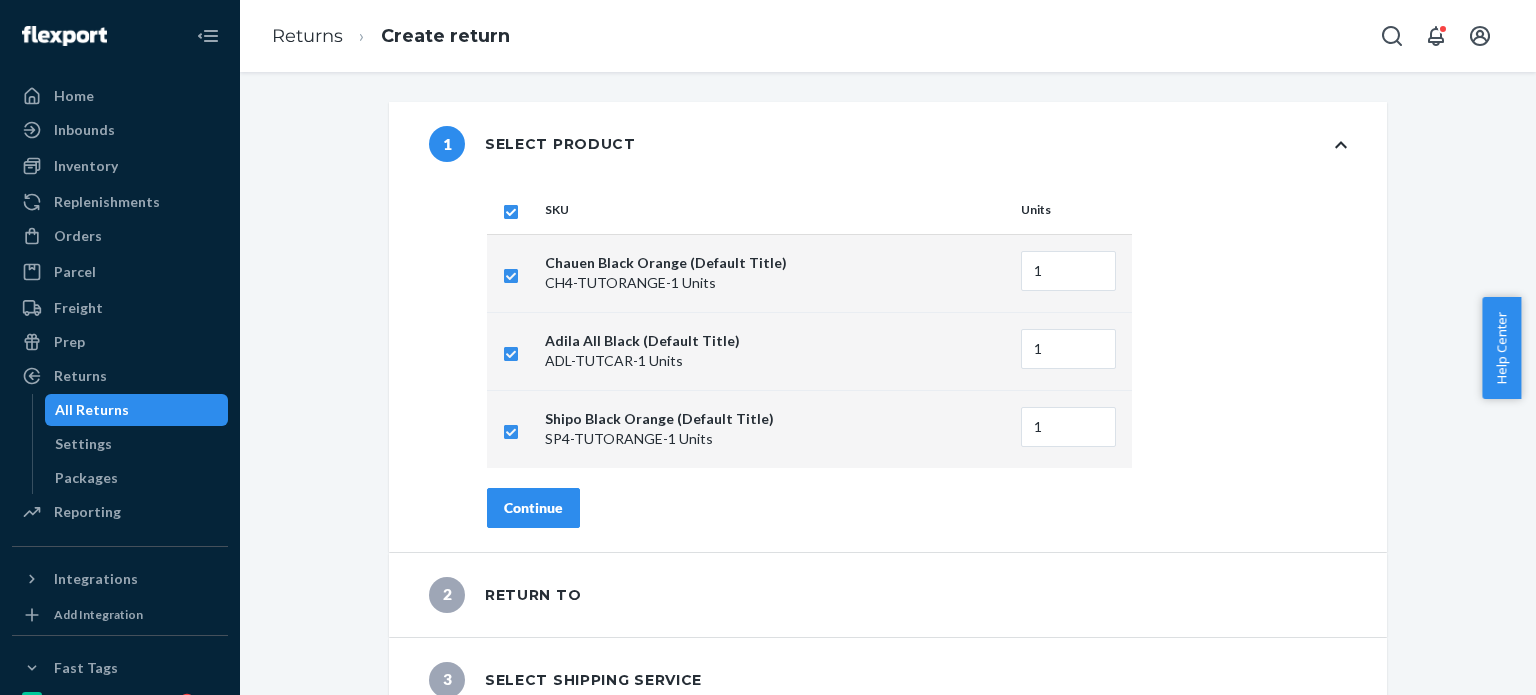click on "Continue" at bounding box center [533, 508] 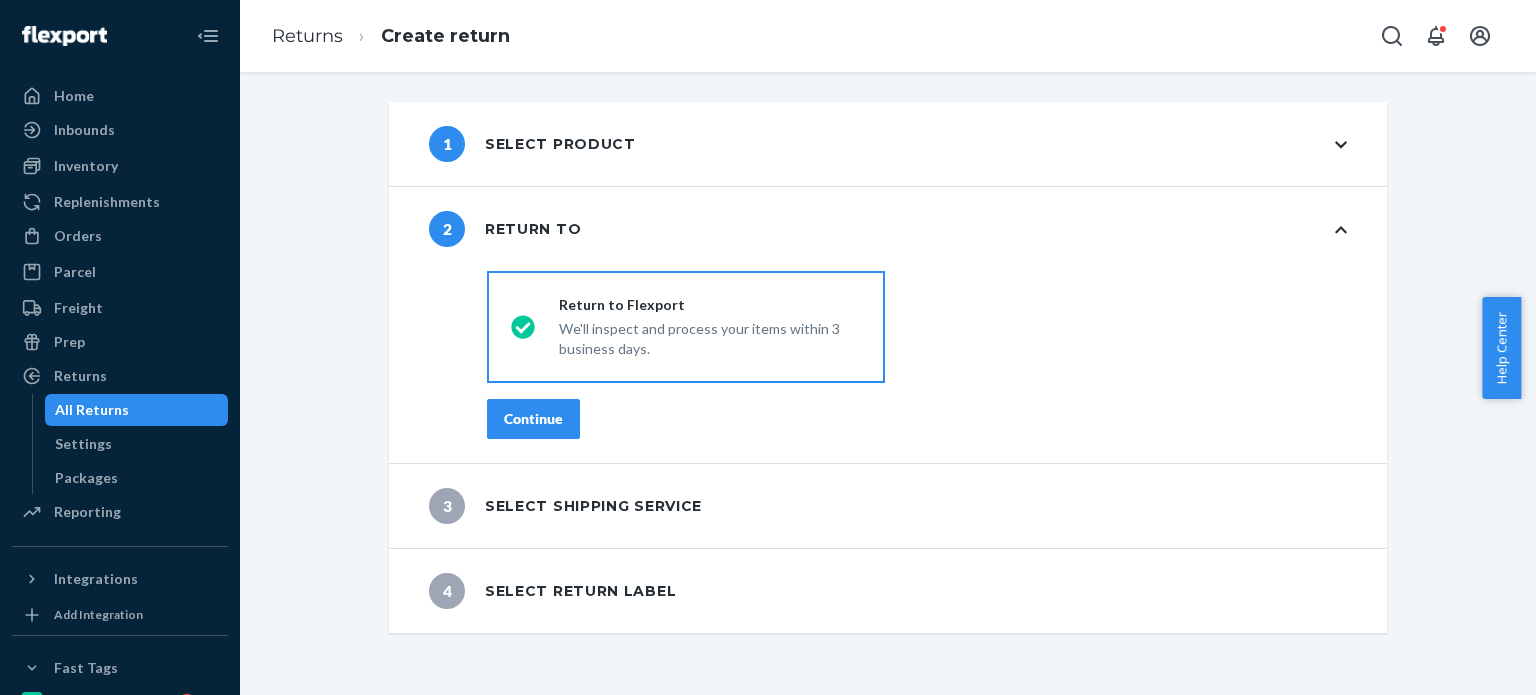 click on "Continue" at bounding box center [533, 419] 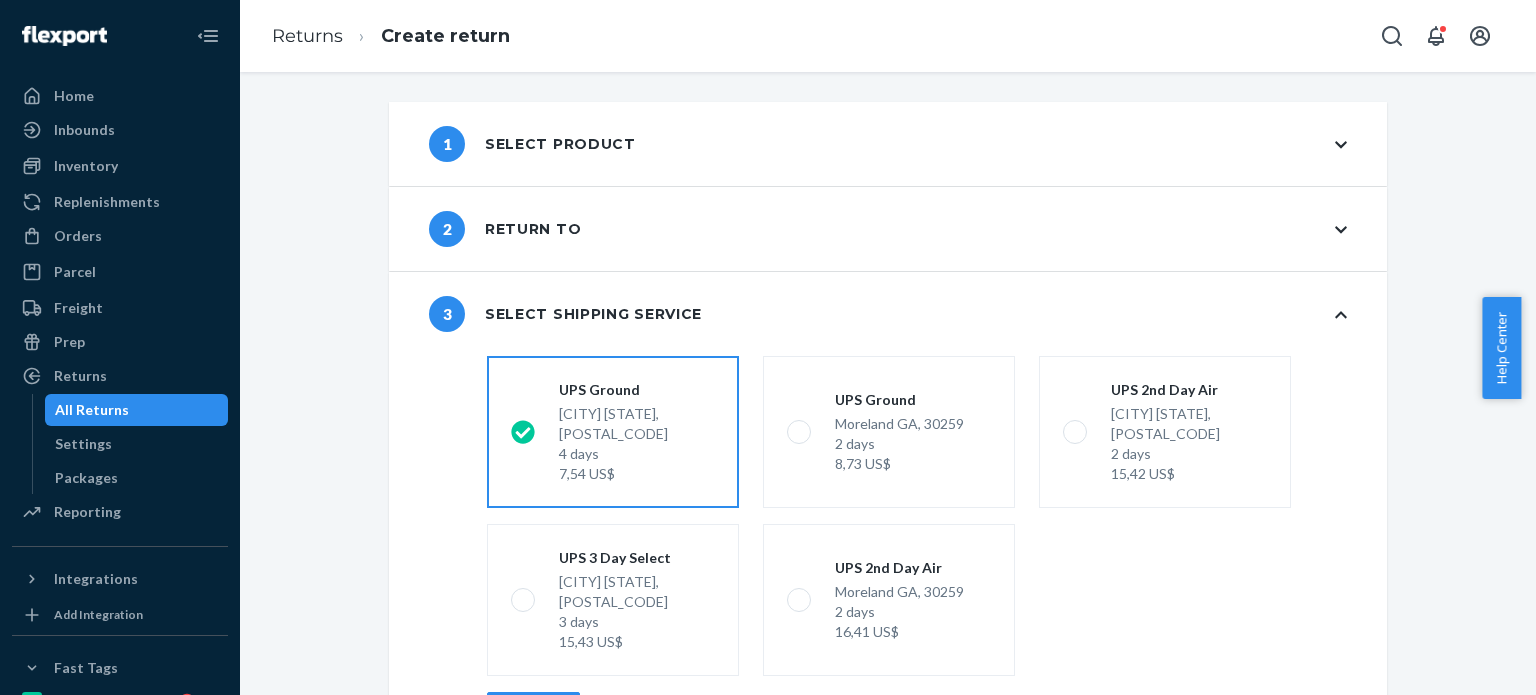 click on "Continue" at bounding box center [533, 712] 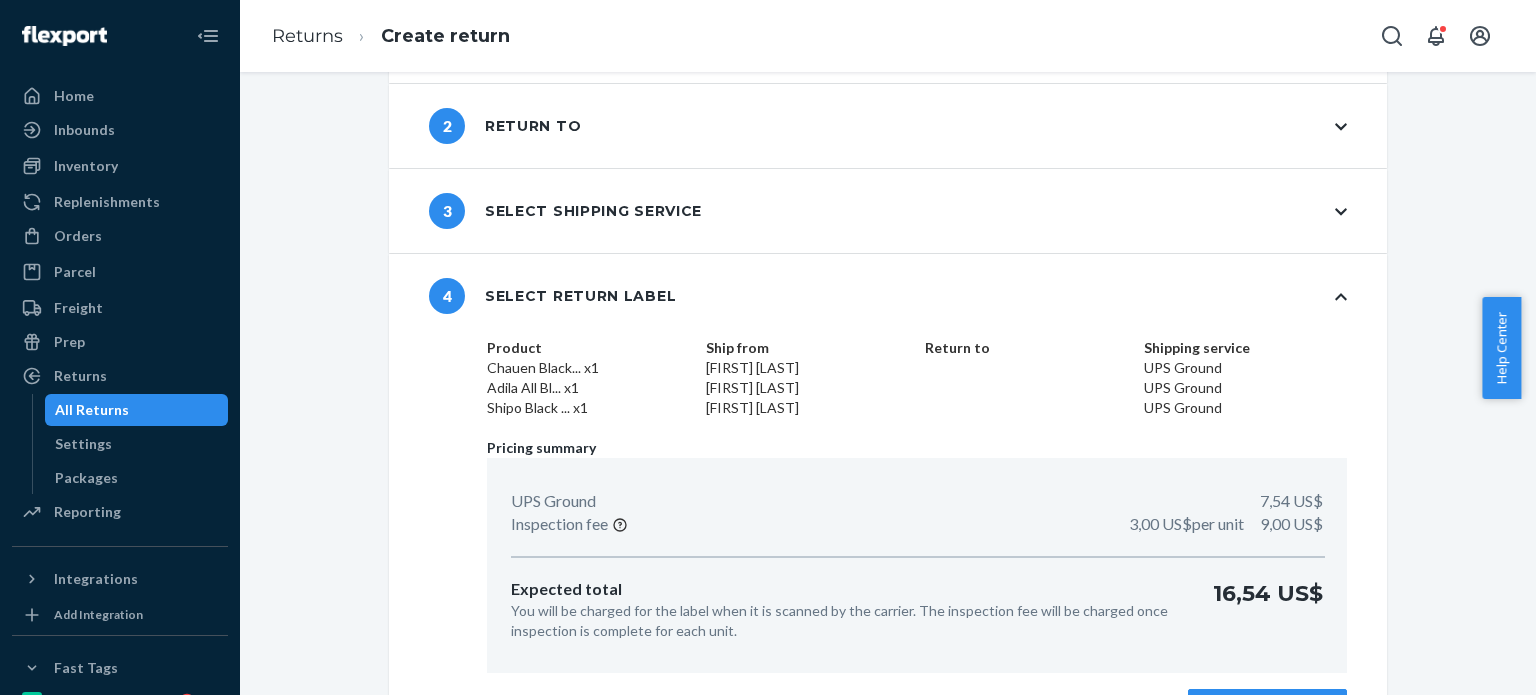 scroll, scrollTop: 160, scrollLeft: 0, axis: vertical 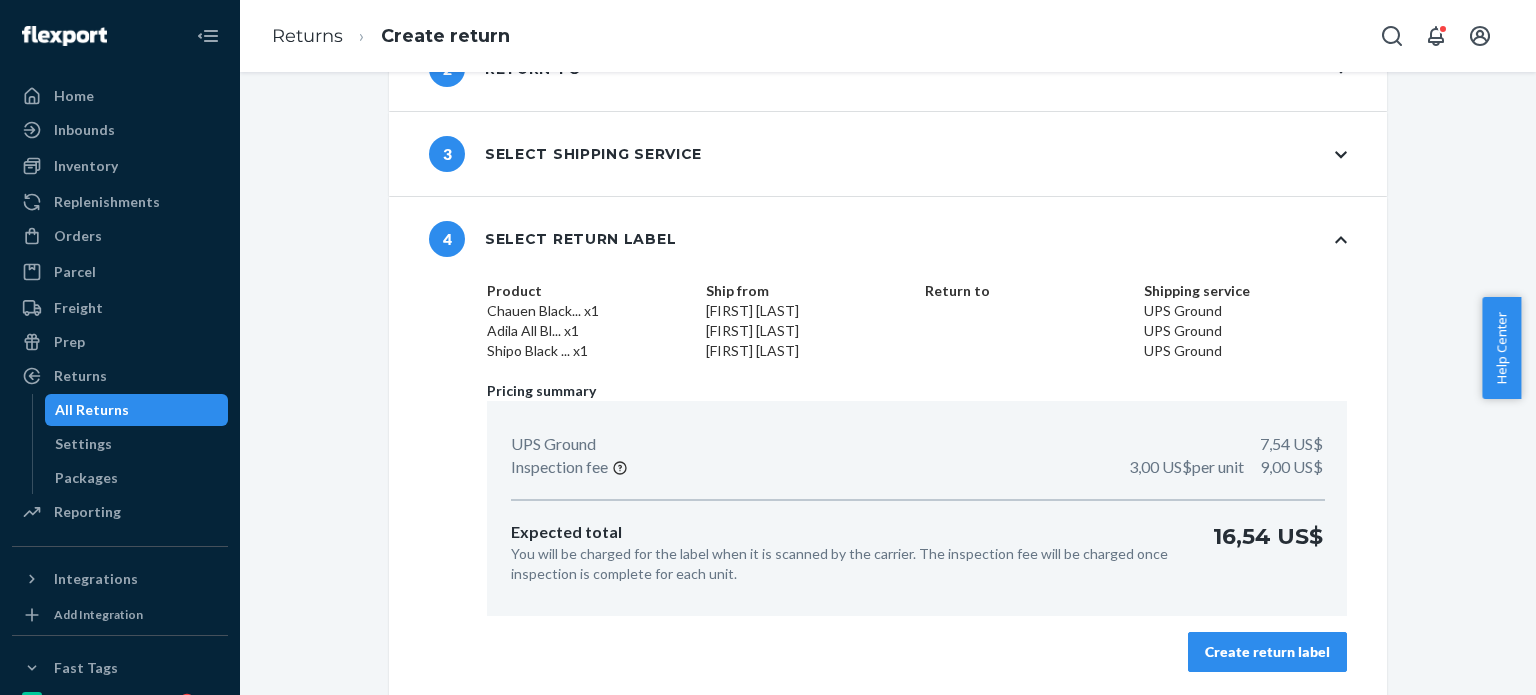click on "Create return label" at bounding box center (1267, 652) 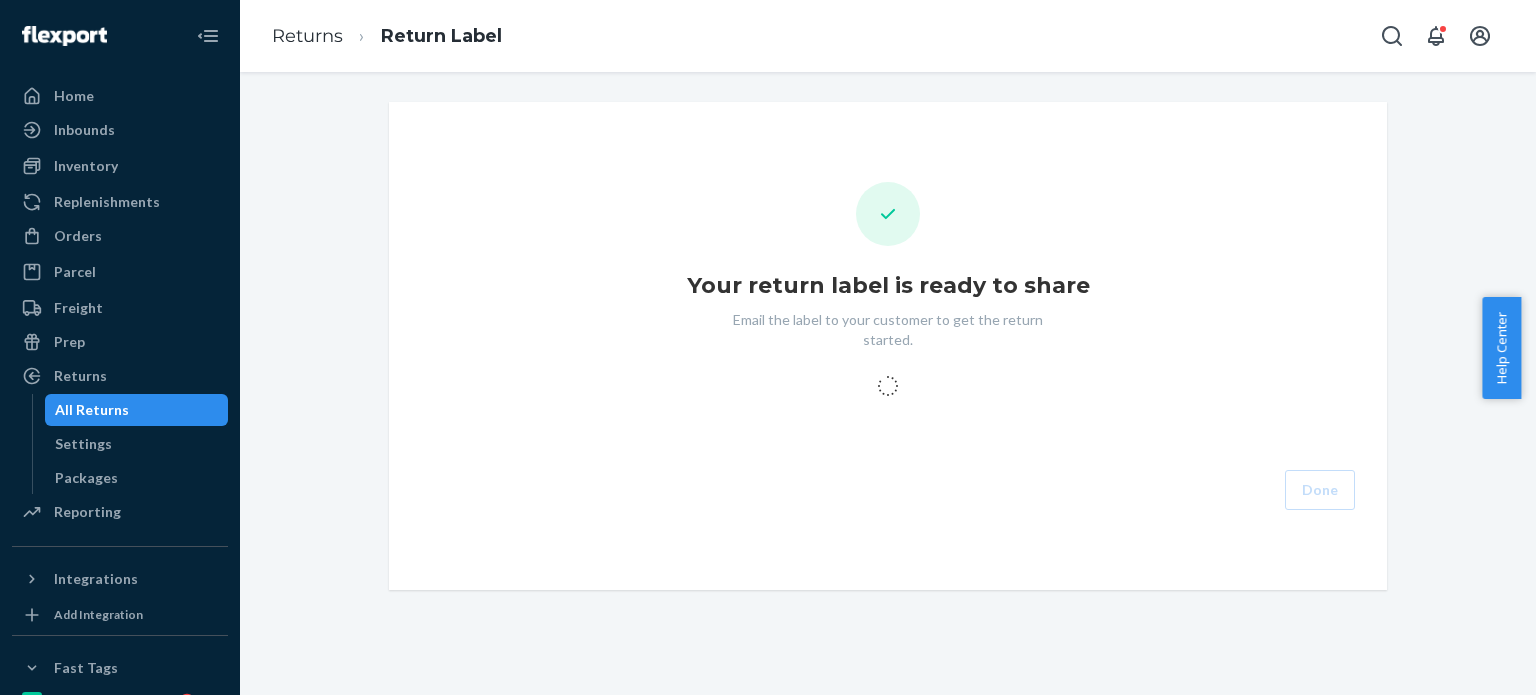 click on "Your return label is ready to share Email the label to your customer to get the return started. Done" at bounding box center [888, 346] 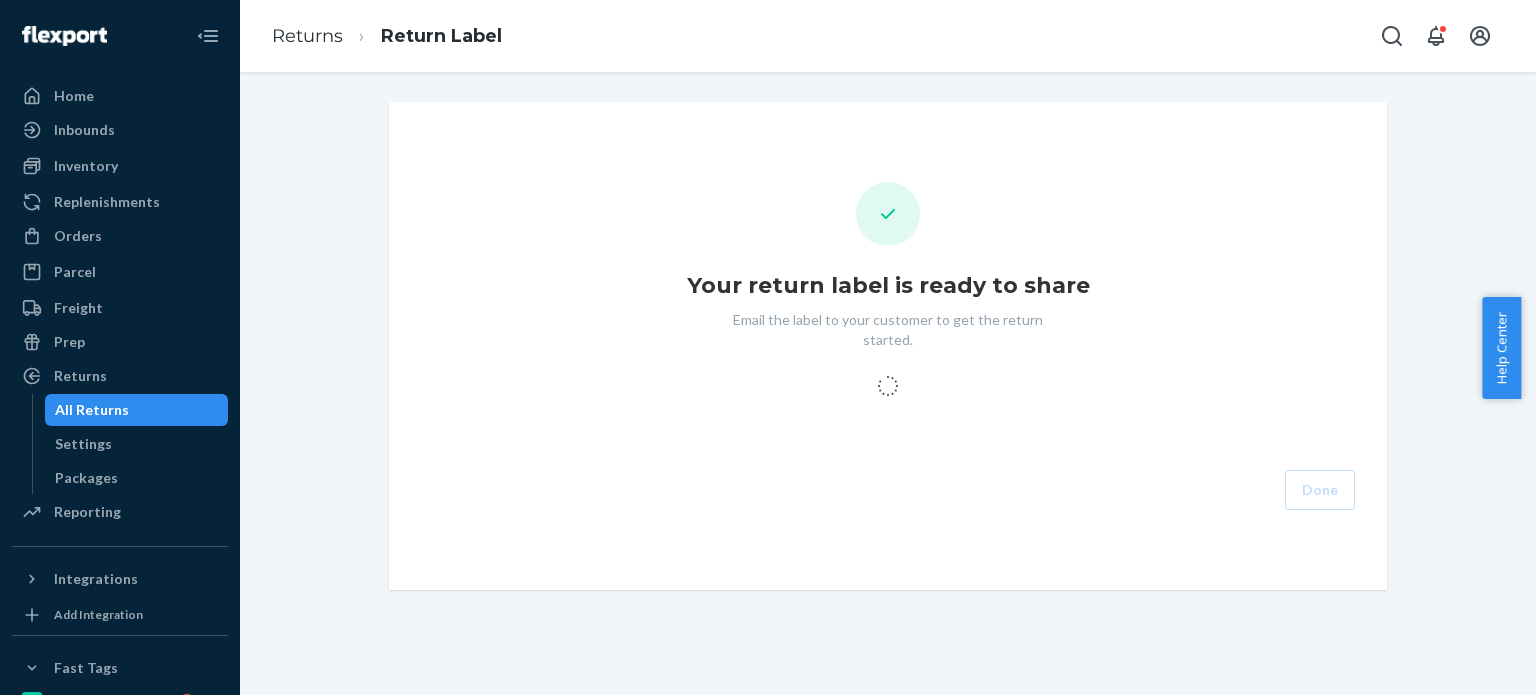 click on "Your return label is ready to share Email the label to your customer to get the return started. Done" at bounding box center [888, 346] 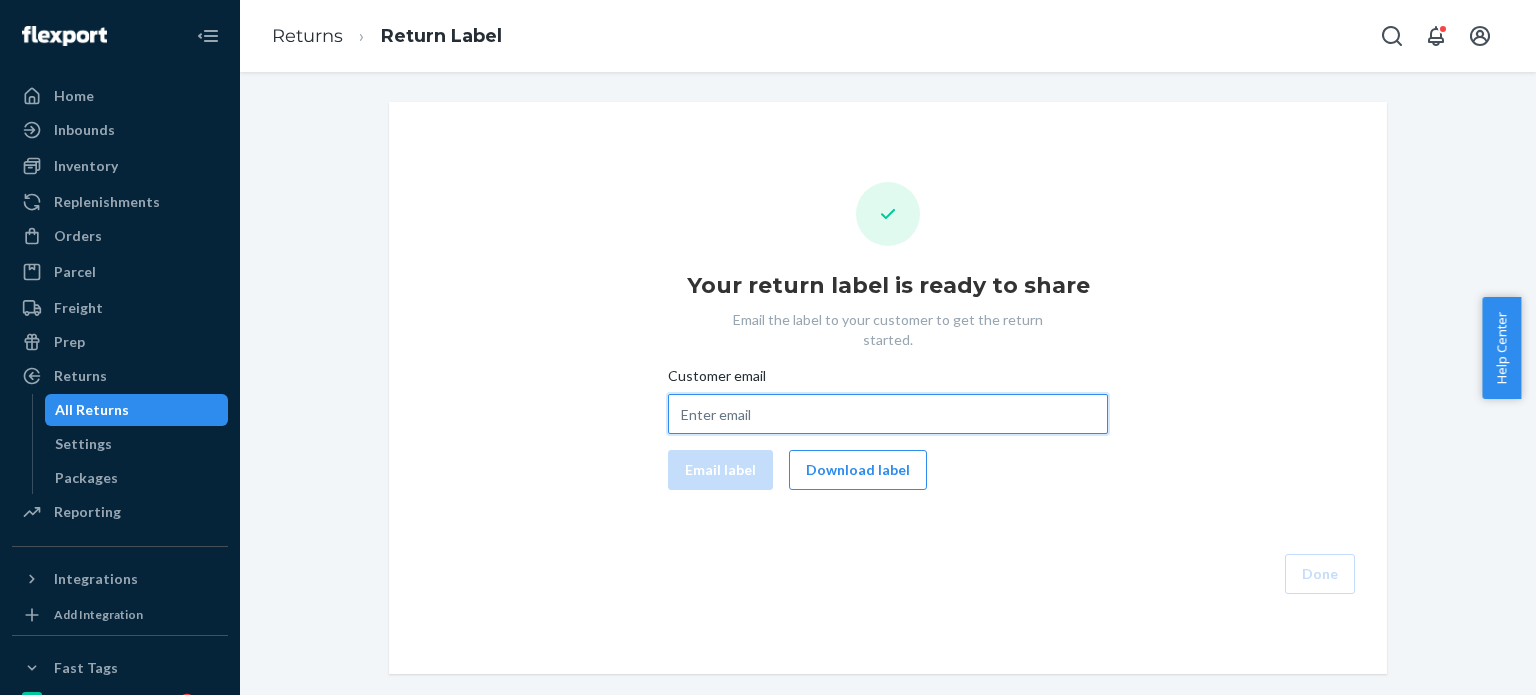click on "Customer email" at bounding box center (888, 414) 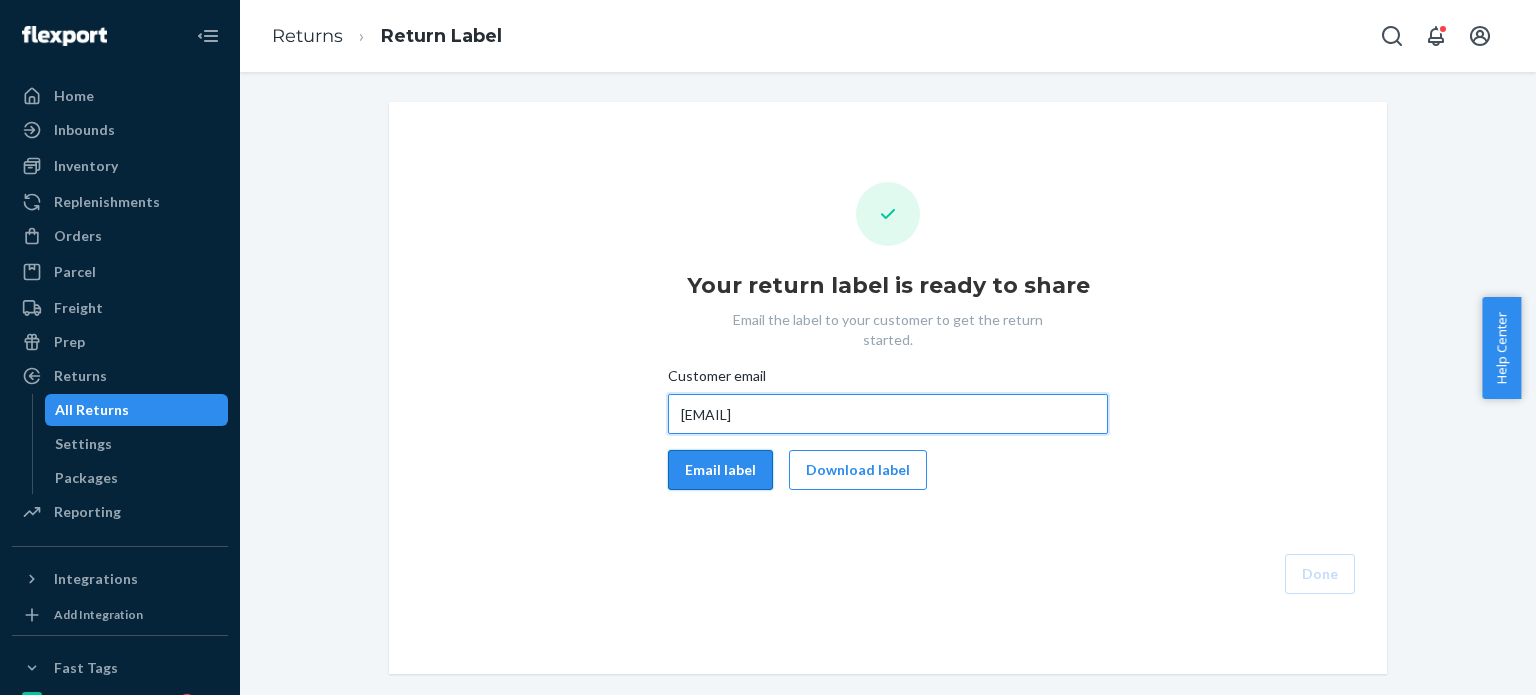 type on "epaul9056@gmail.com" 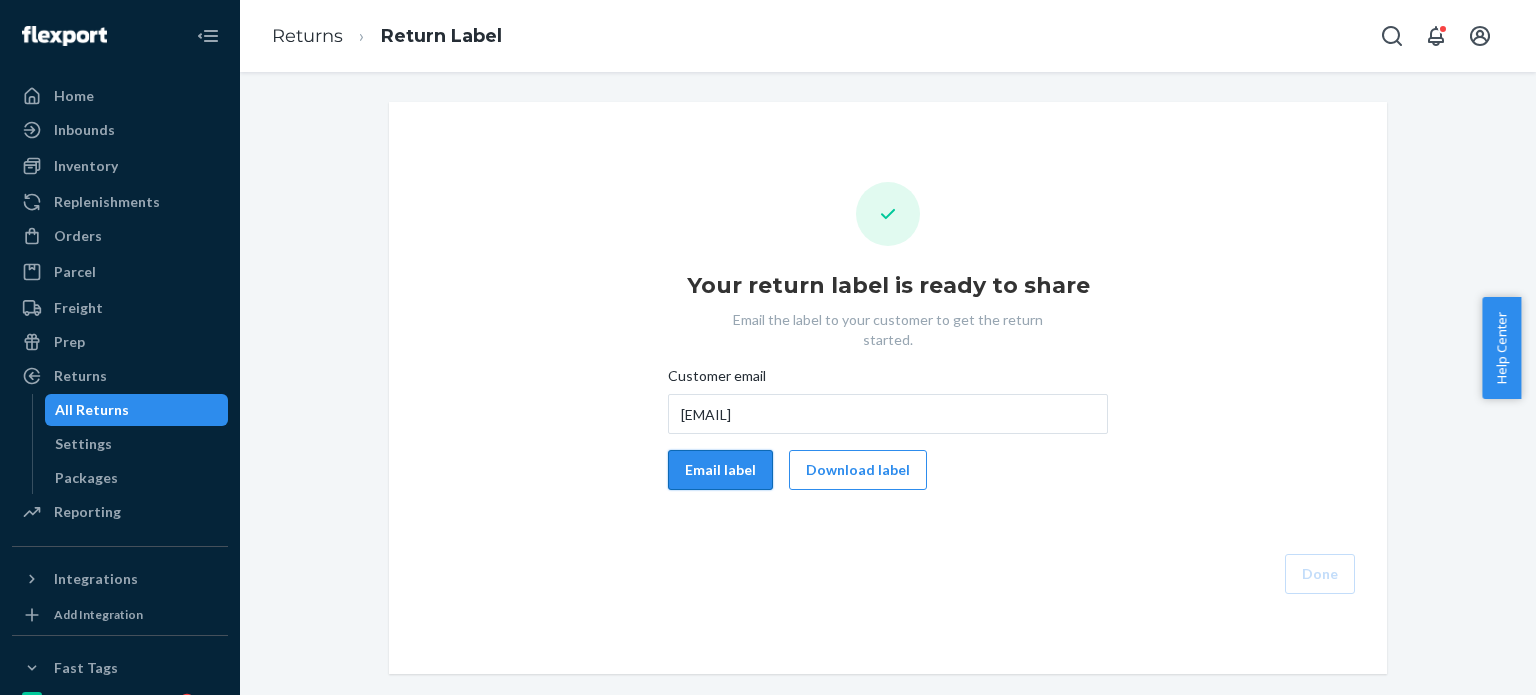 click on "Email label" at bounding box center (720, 470) 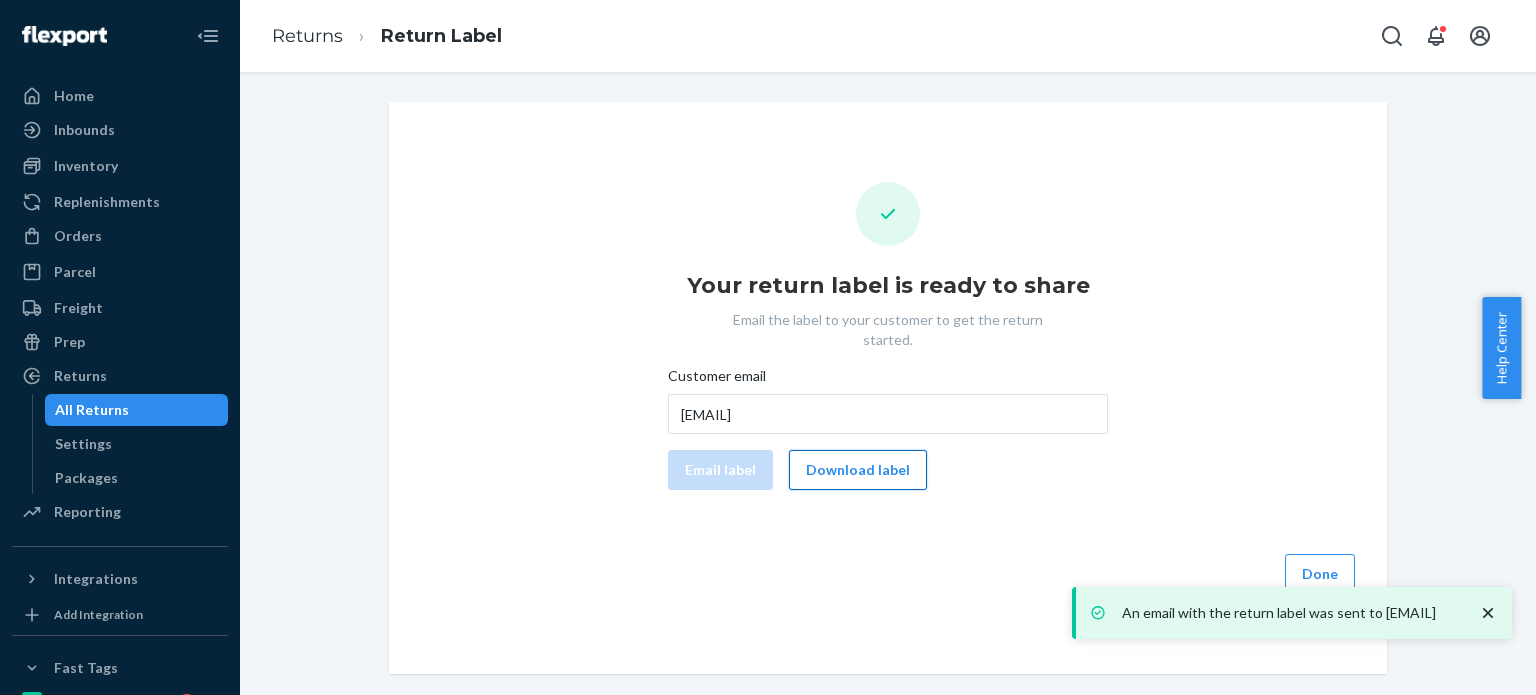 click on "Download label" at bounding box center (858, 470) 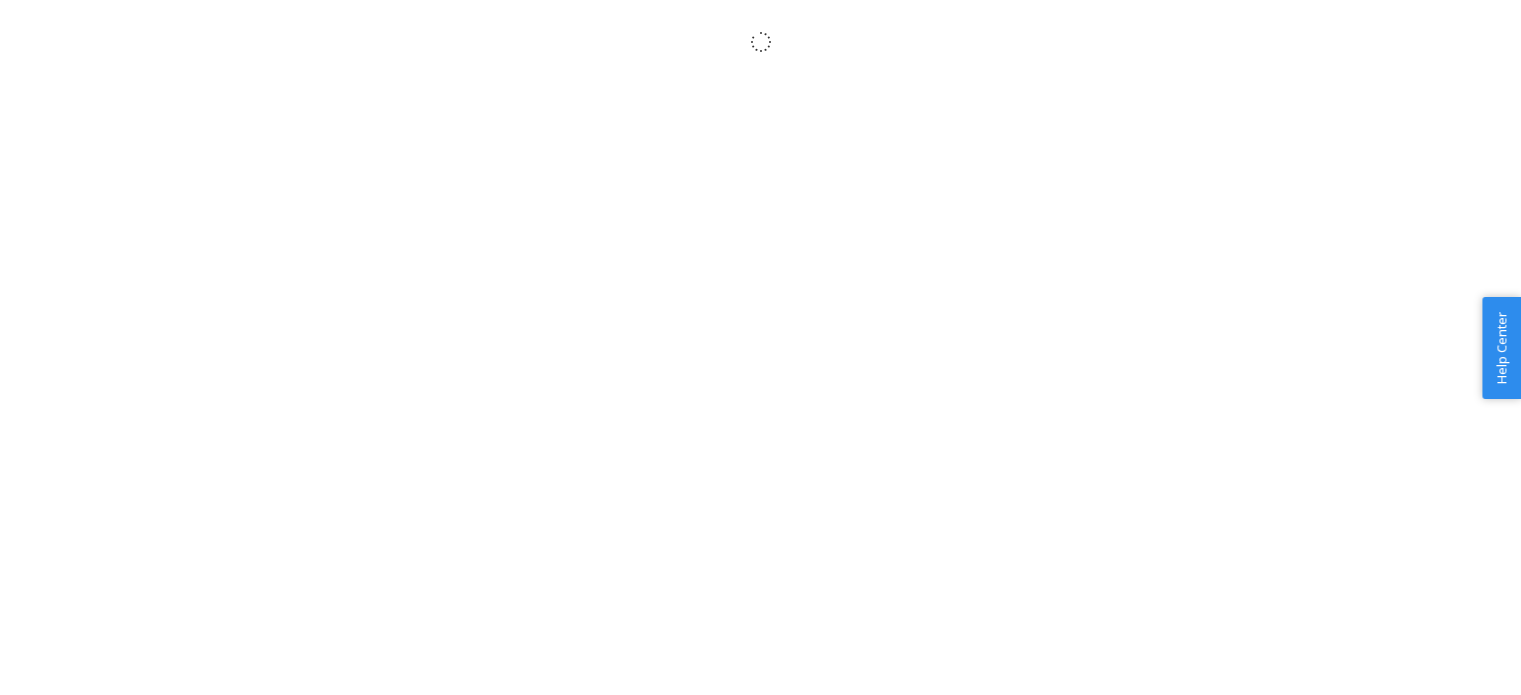 scroll, scrollTop: 0, scrollLeft: 0, axis: both 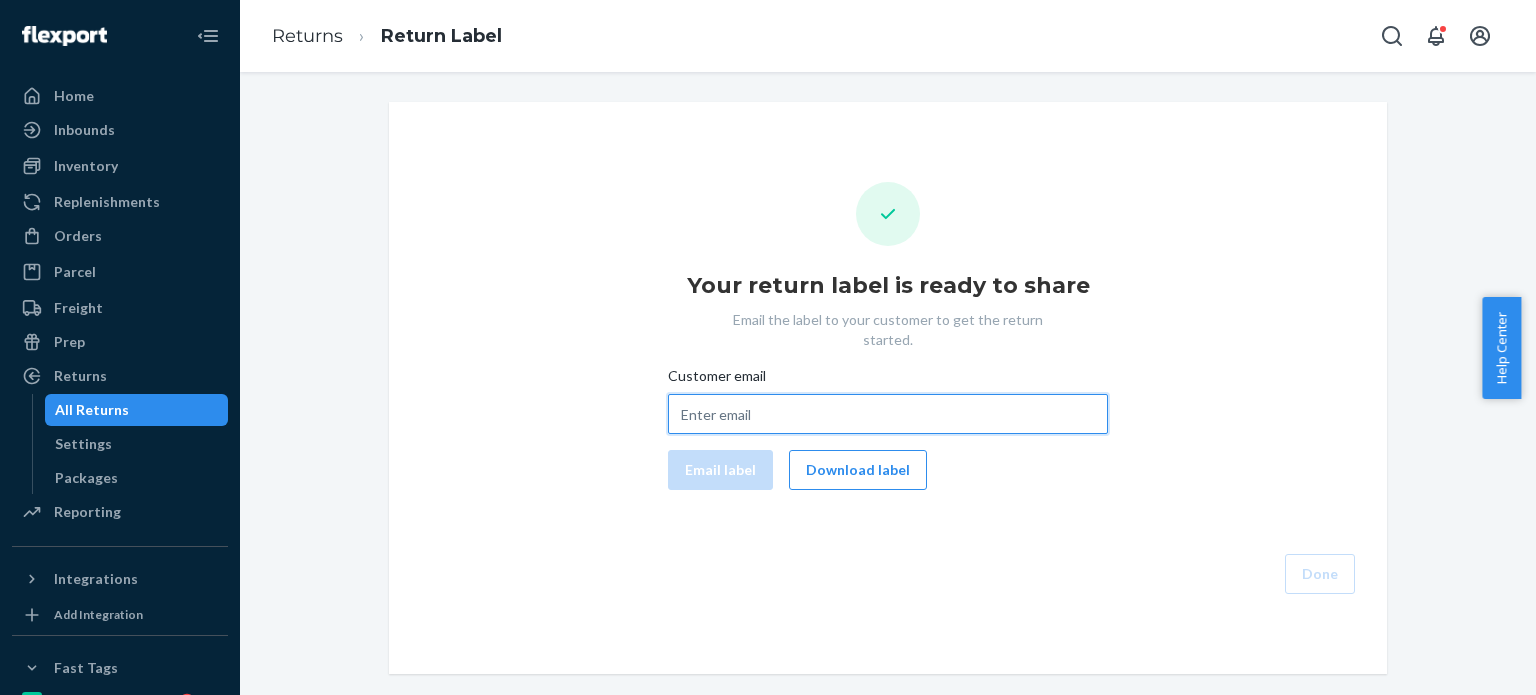 click on "Customer email" at bounding box center [888, 414] 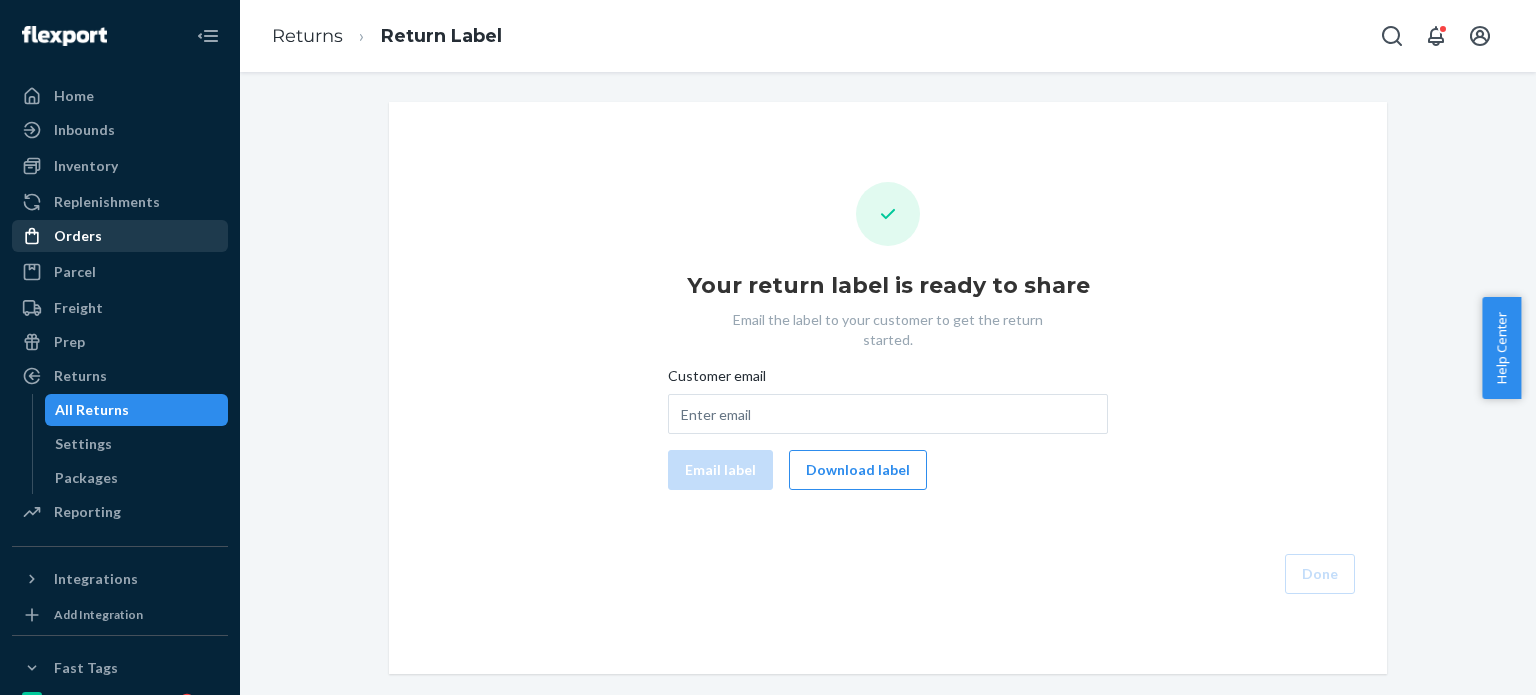 click on "Orders" at bounding box center [120, 236] 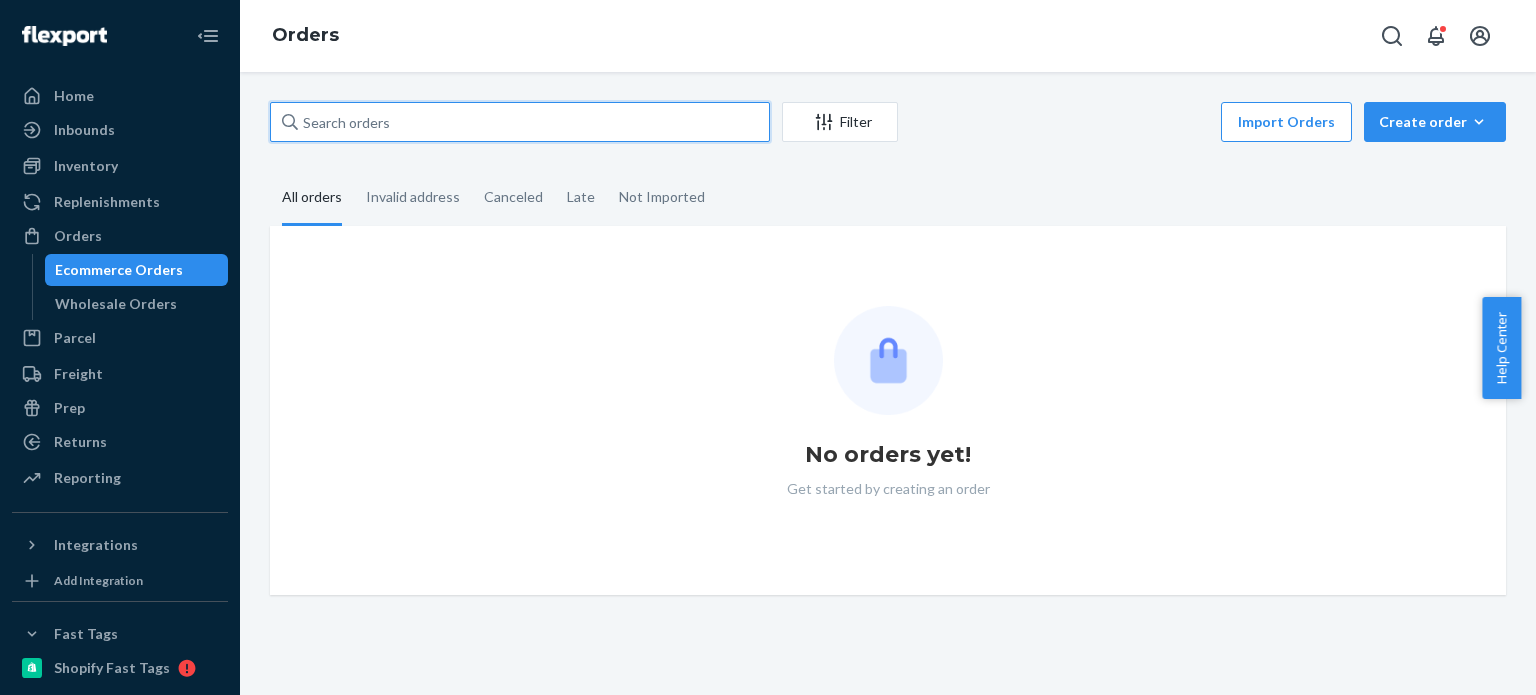 click at bounding box center [520, 122] 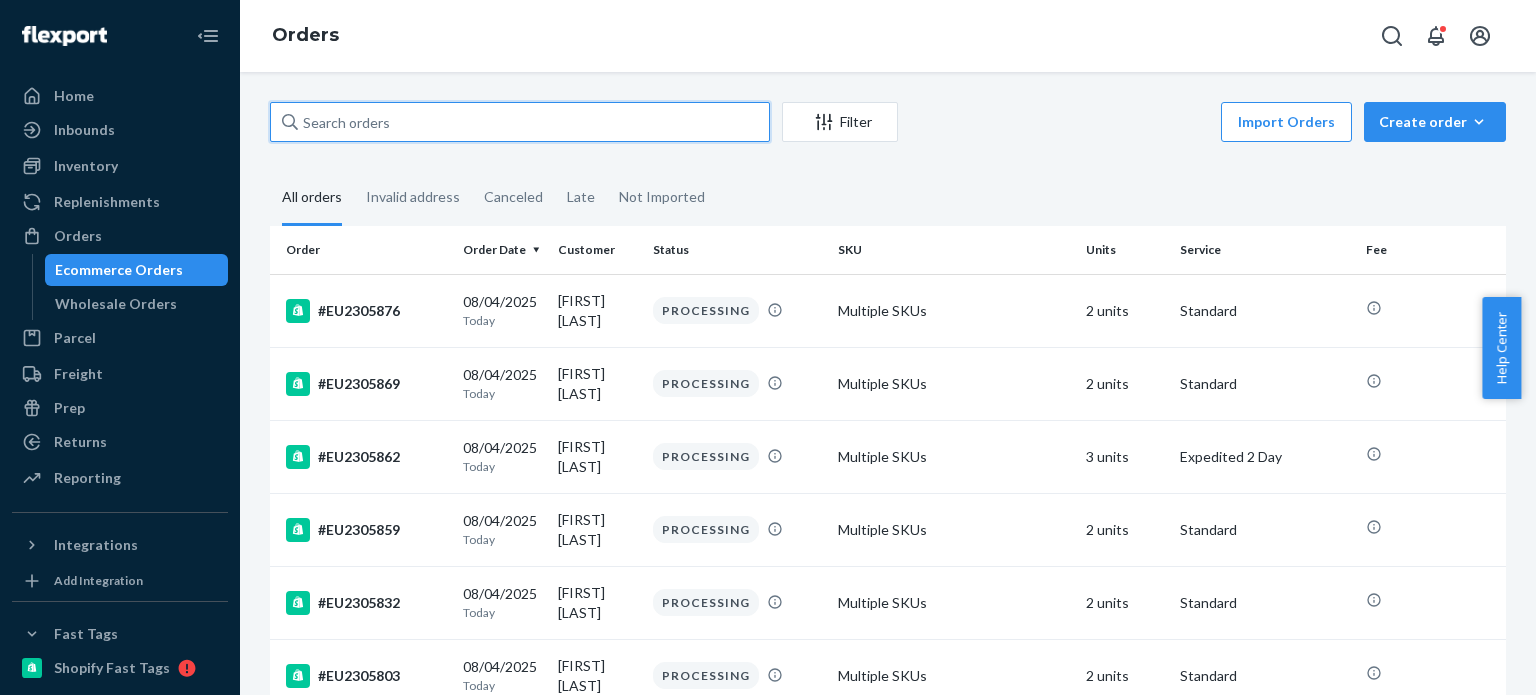 paste on "#EU2276303" 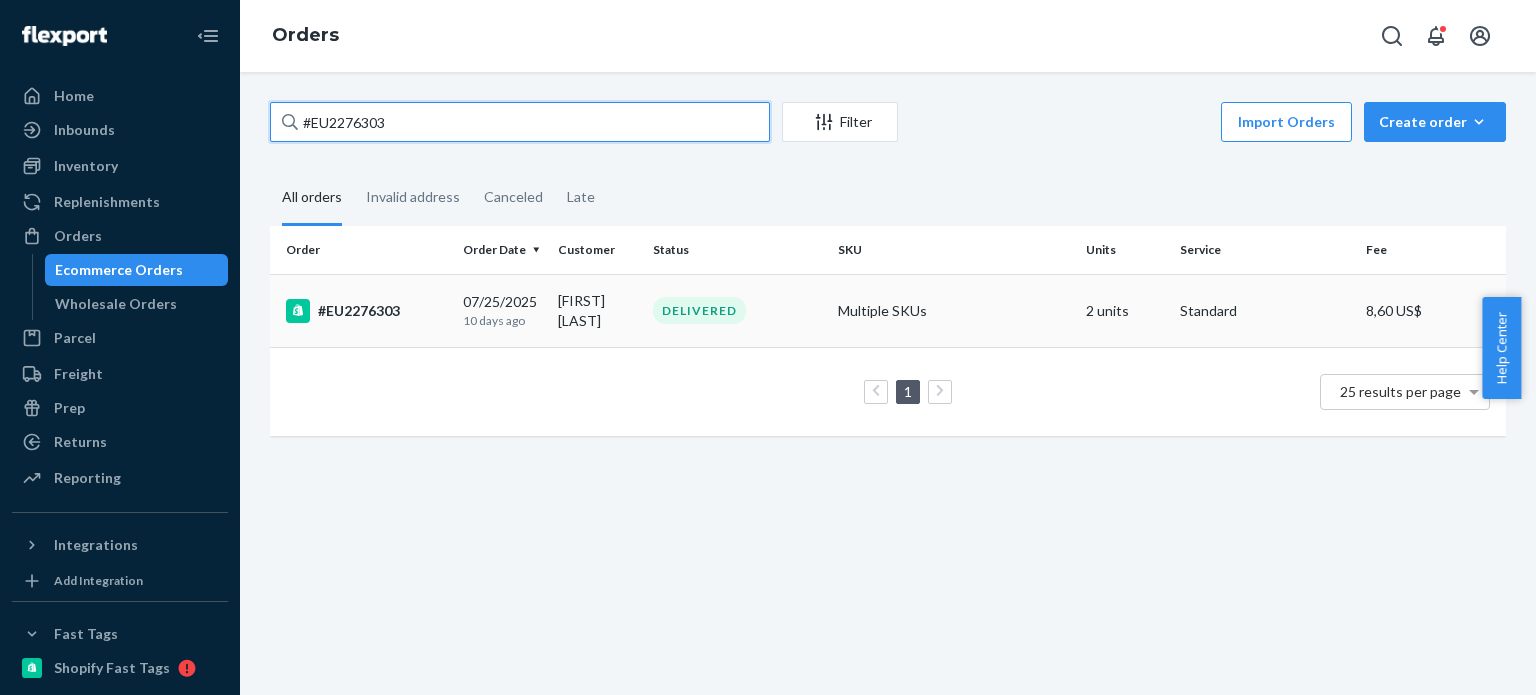 type on "#EU2276303" 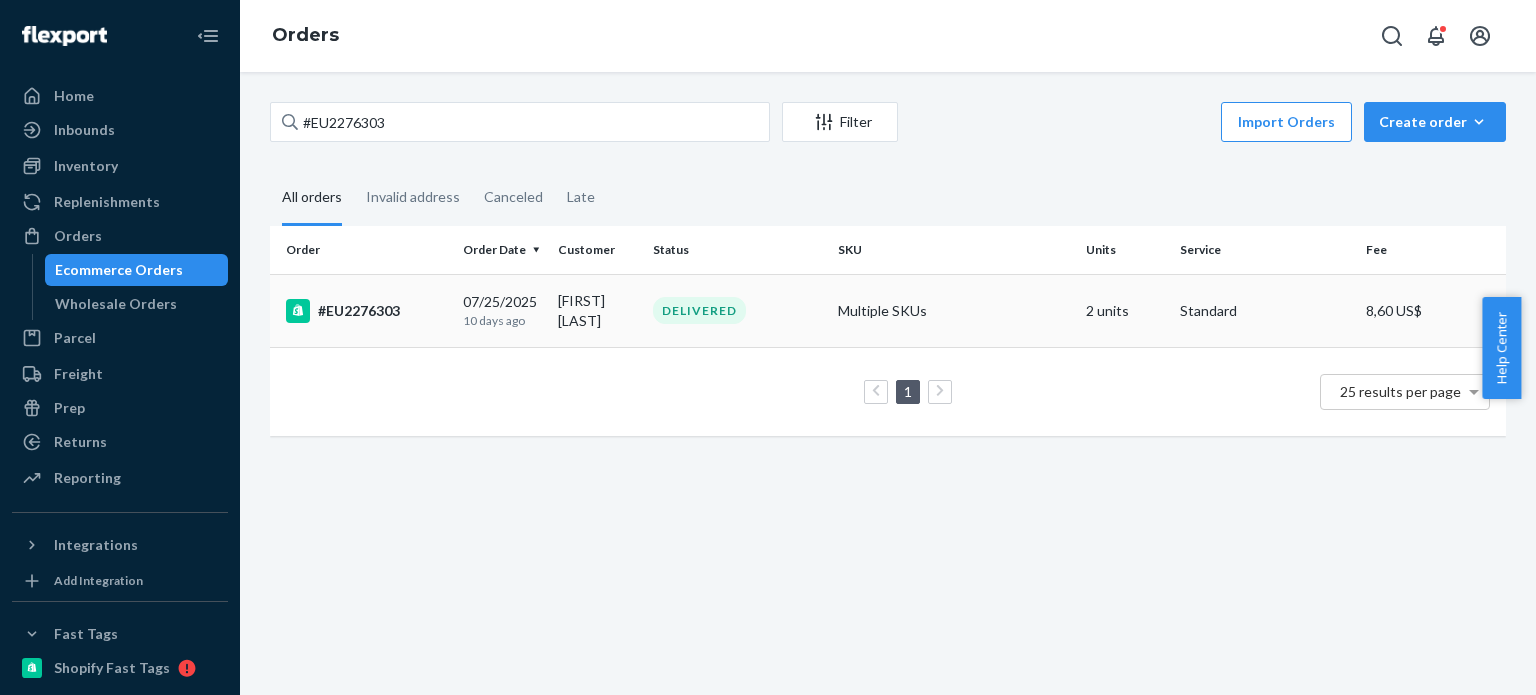 click on "DELIVERED" at bounding box center (737, 310) 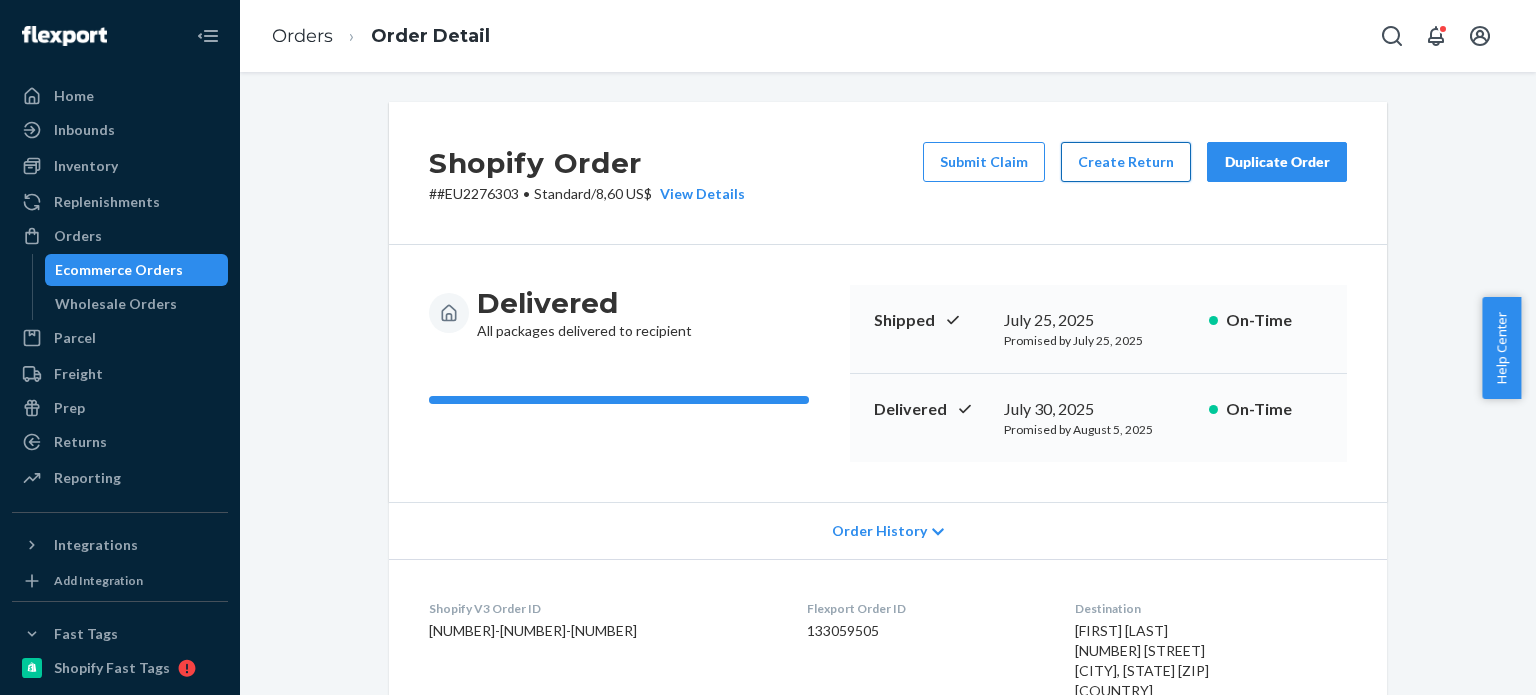 click on "Create Return" at bounding box center (1126, 162) 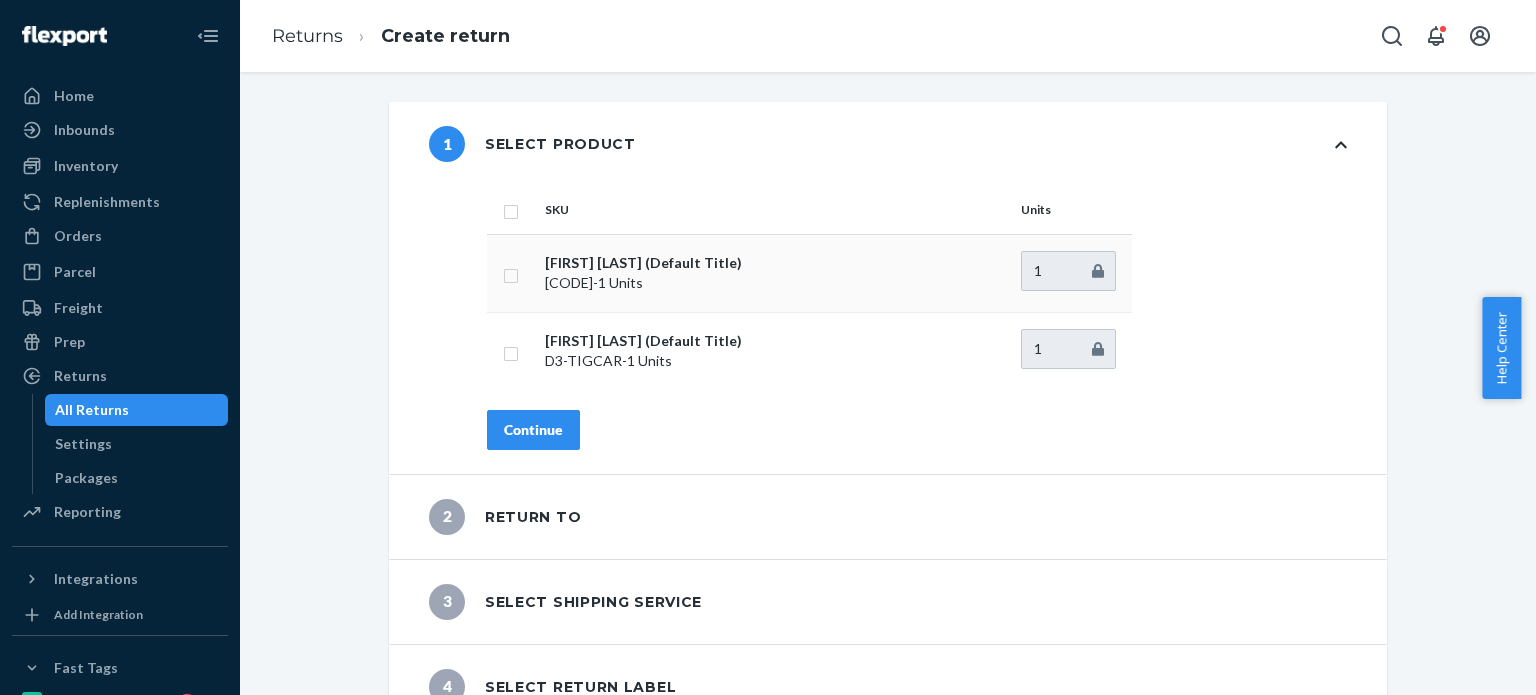 click at bounding box center [511, 273] 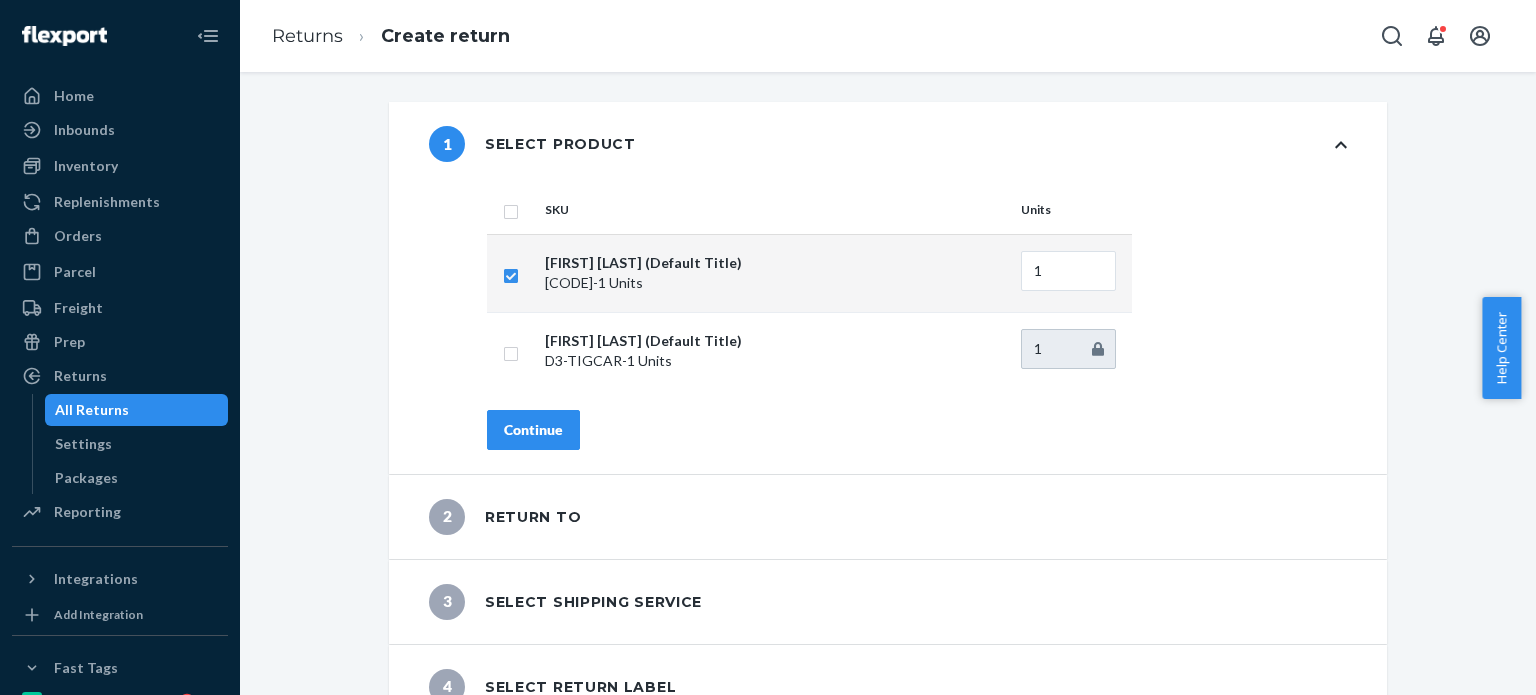 click at bounding box center [511, 273] 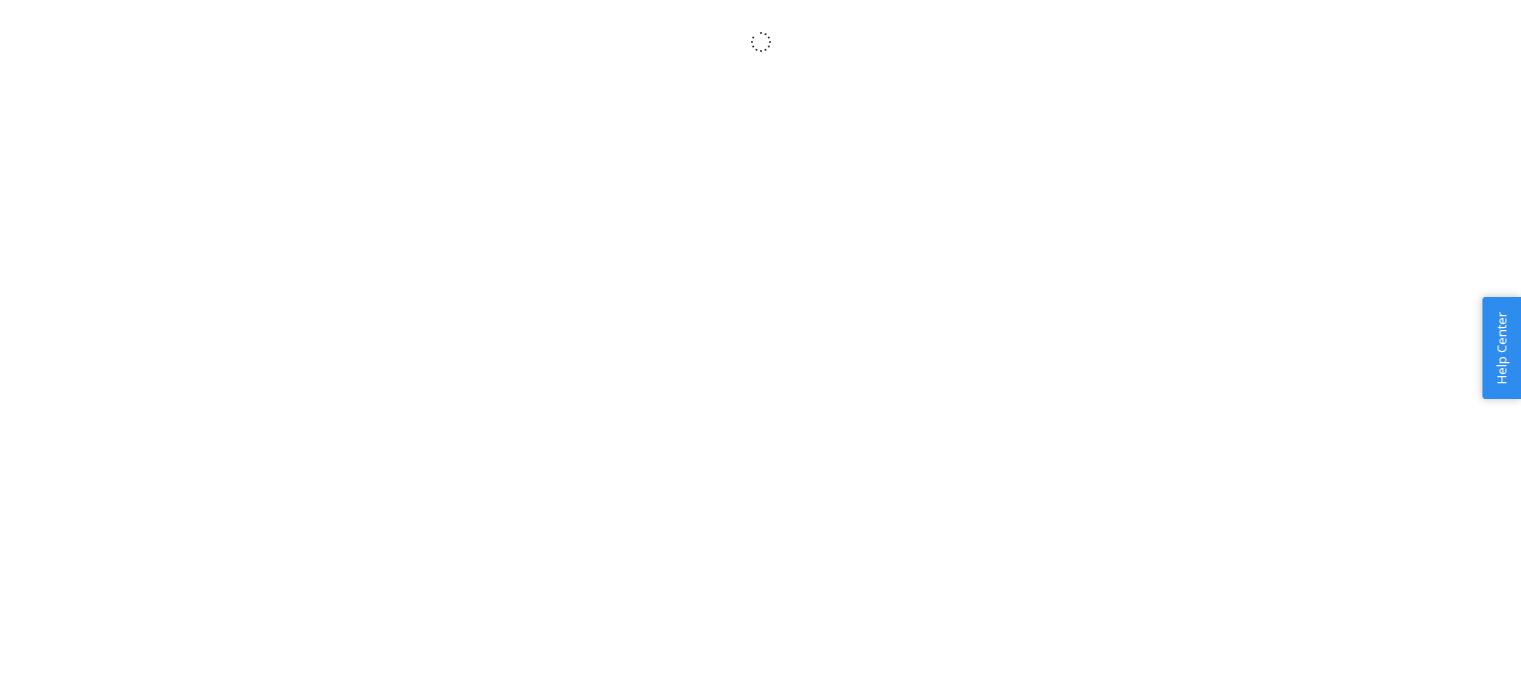 scroll, scrollTop: 0, scrollLeft: 0, axis: both 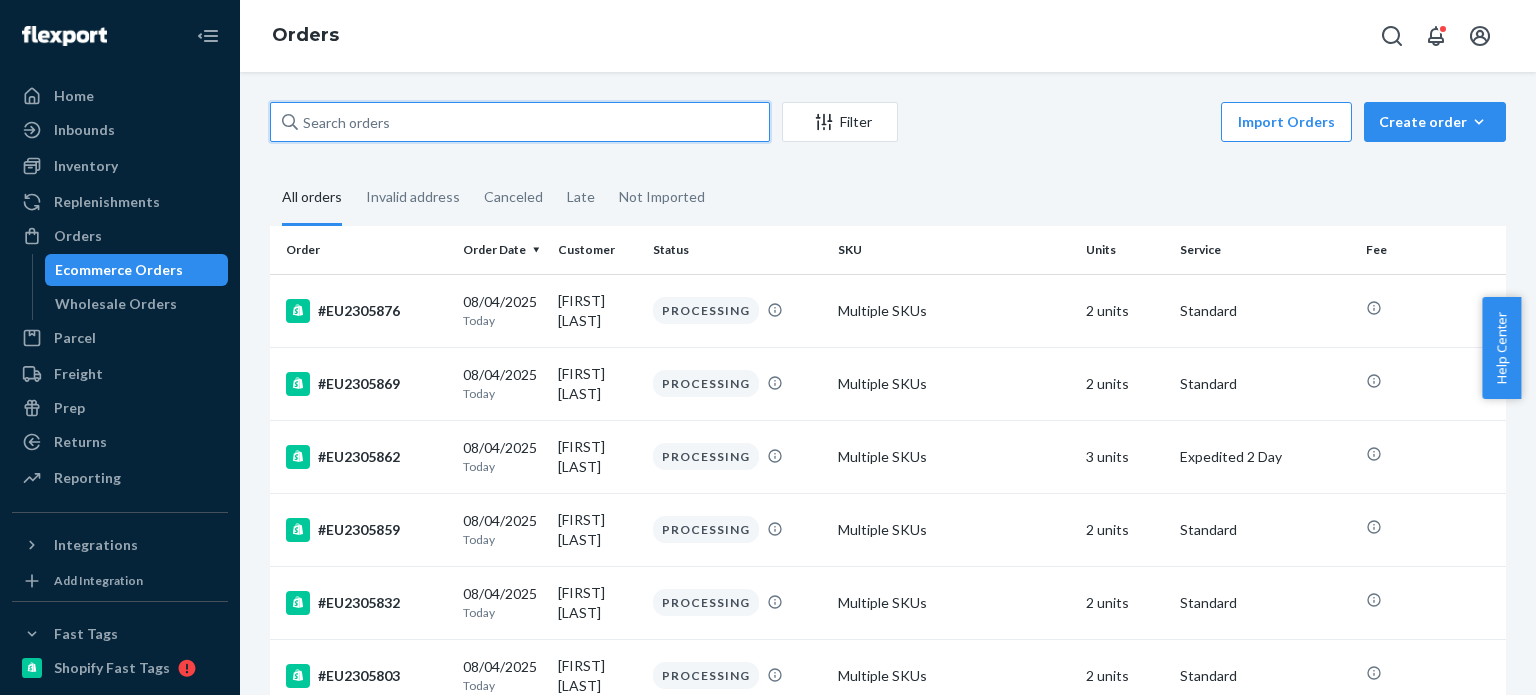 click at bounding box center (520, 122) 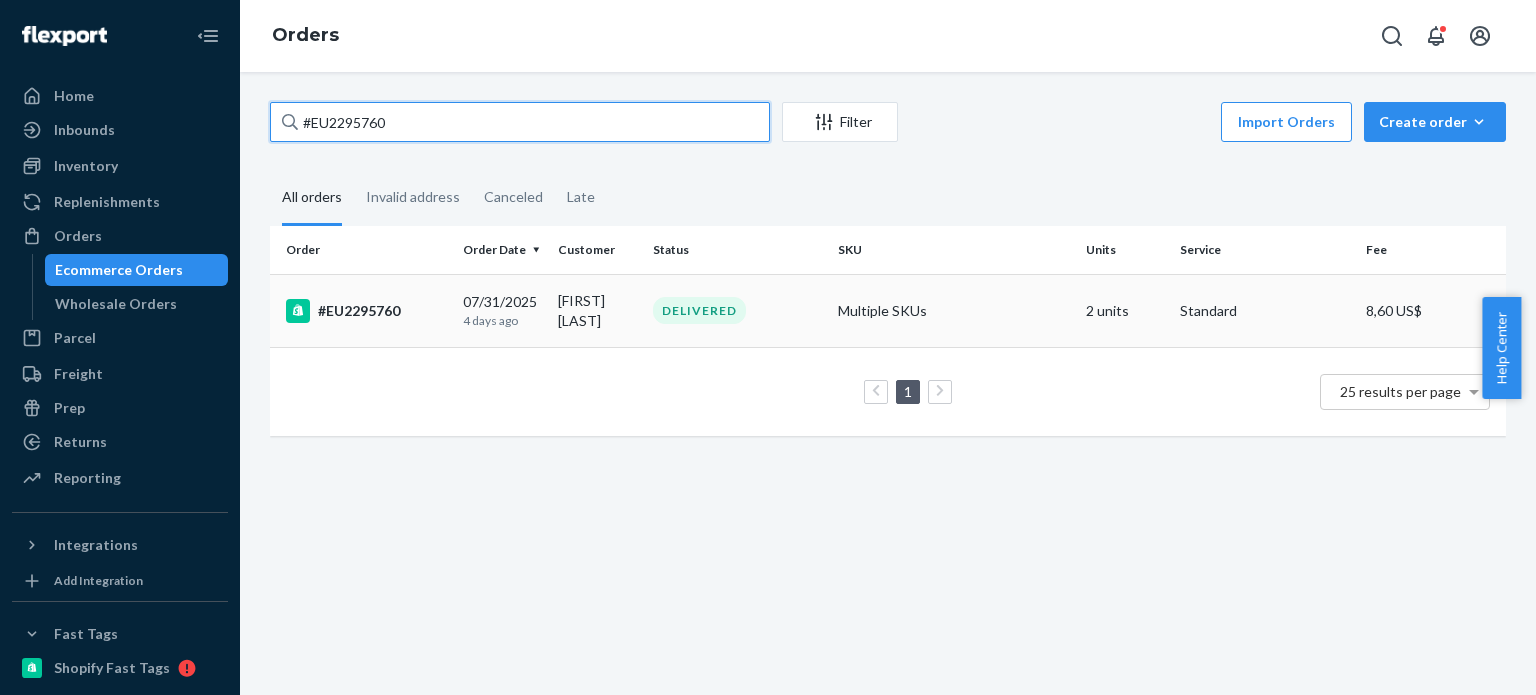 type on "#EU2295760" 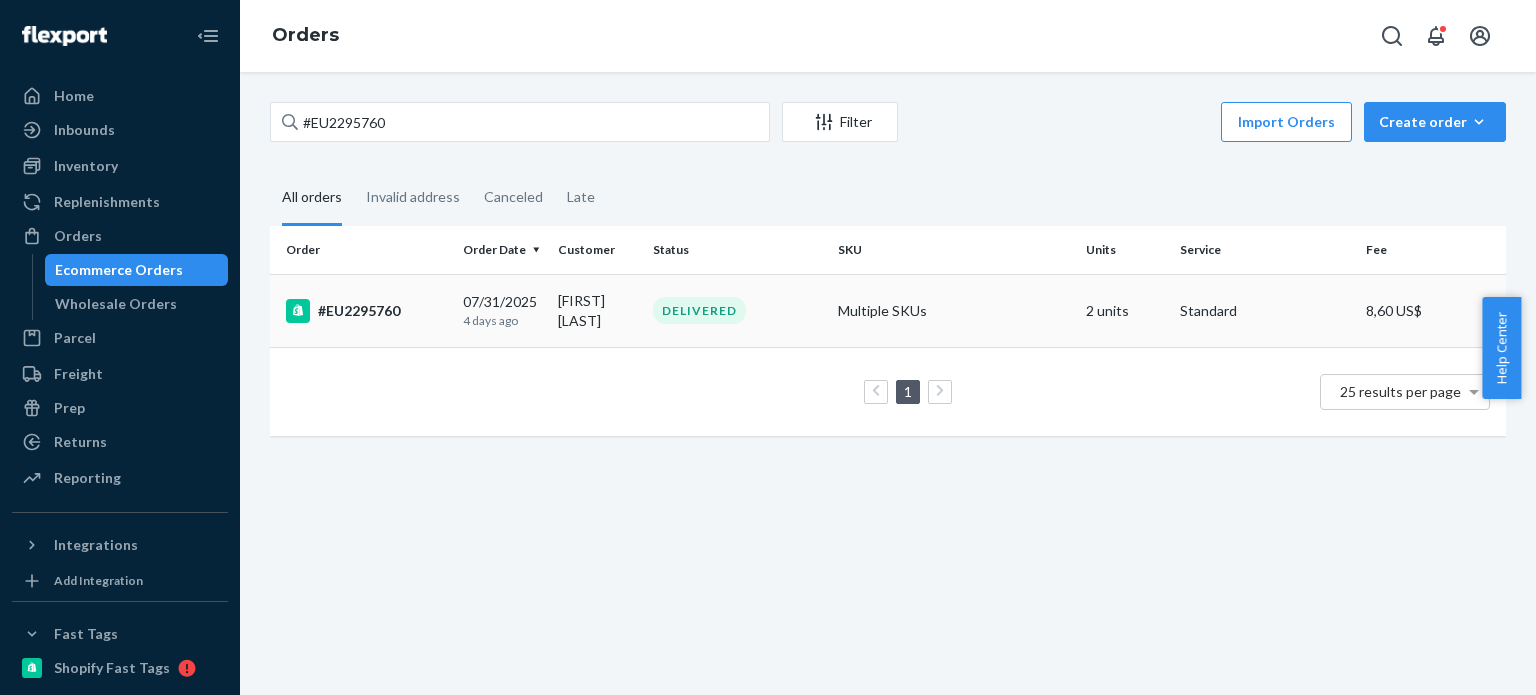 click on "Multiple SKUs" at bounding box center (953, 310) 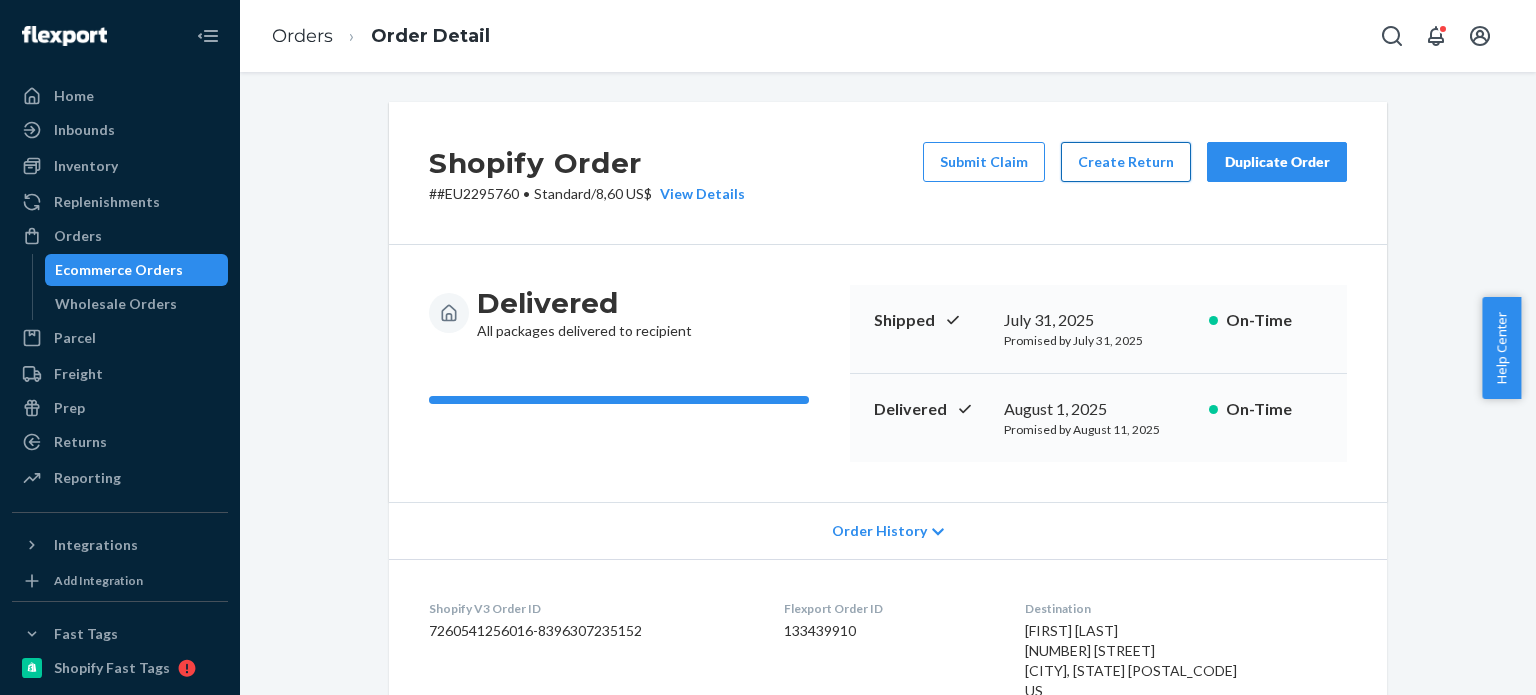 click on "Create Return" at bounding box center (1126, 162) 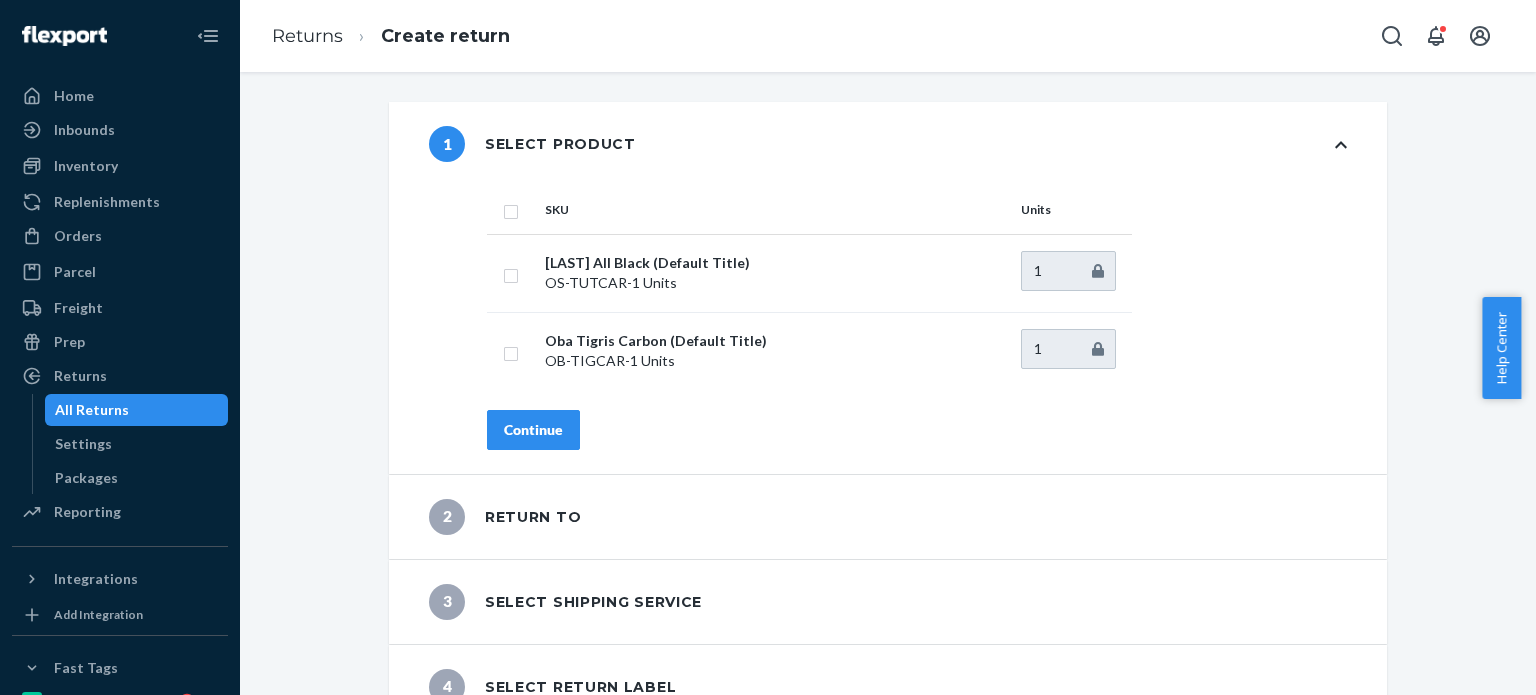 click at bounding box center [511, 209] 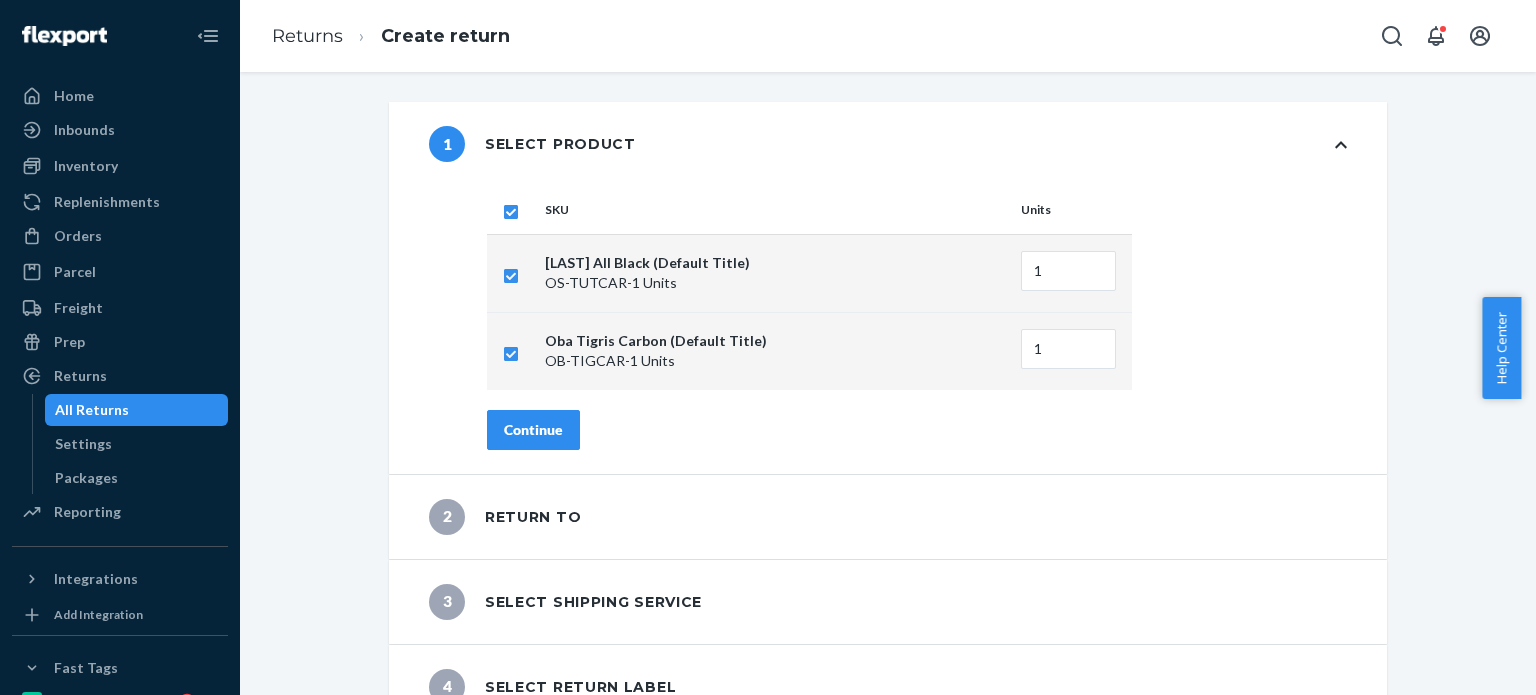 click on "Continue" at bounding box center (533, 430) 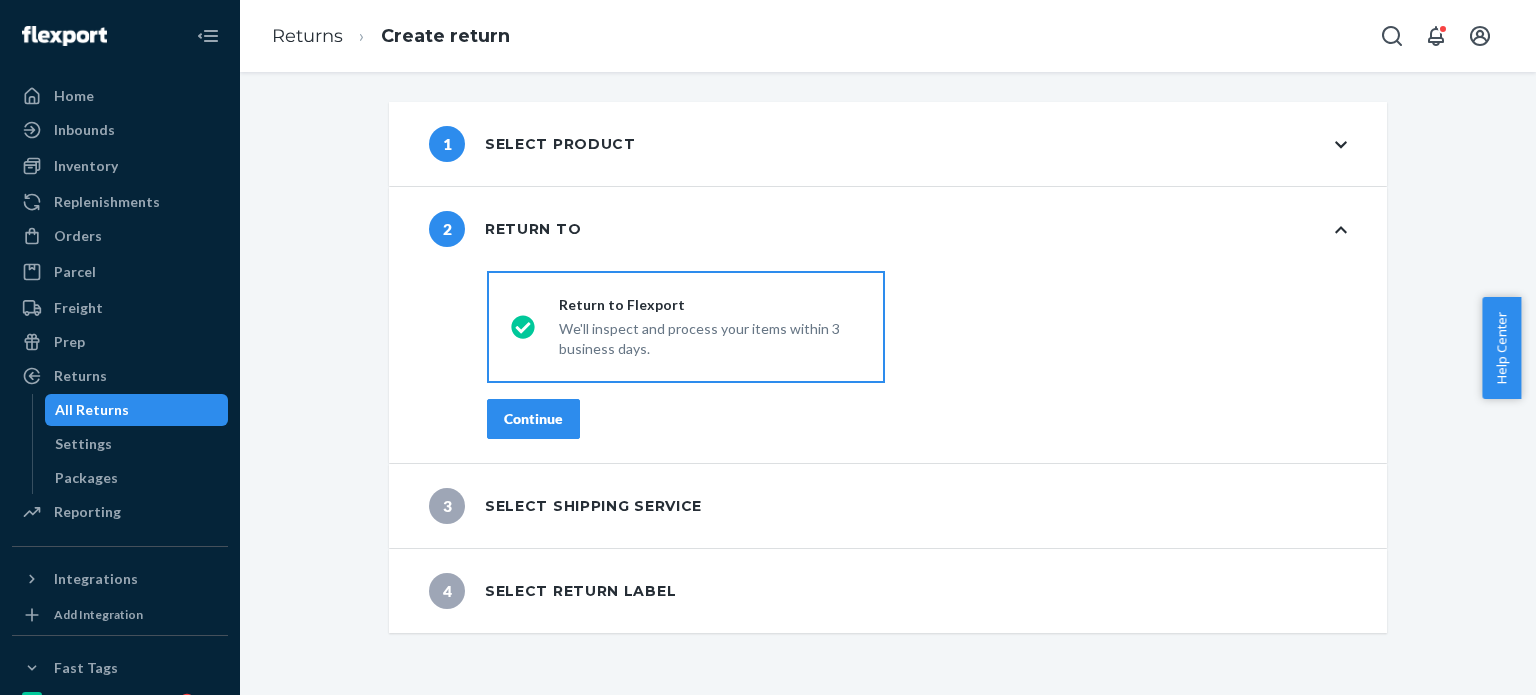 click on "Continue" at bounding box center [533, 419] 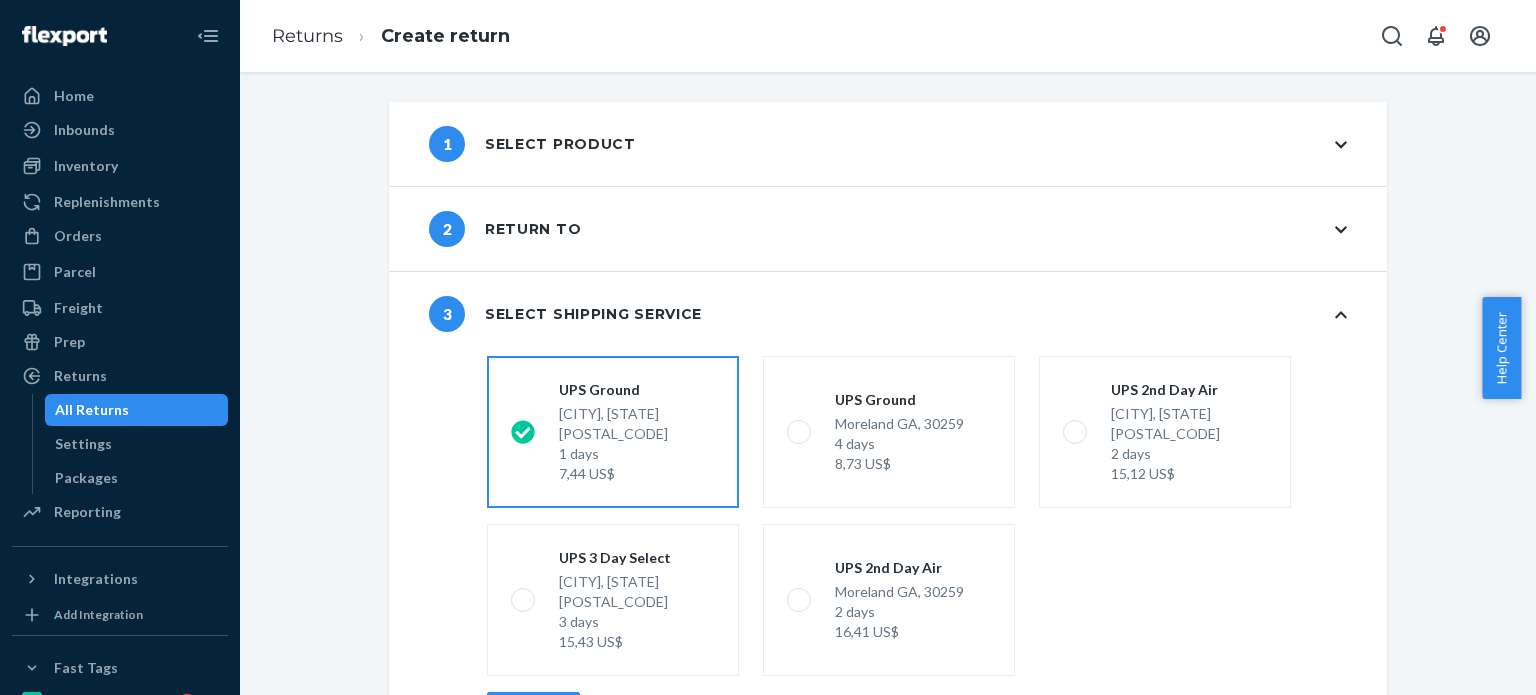 click on "Continue" at bounding box center [533, 712] 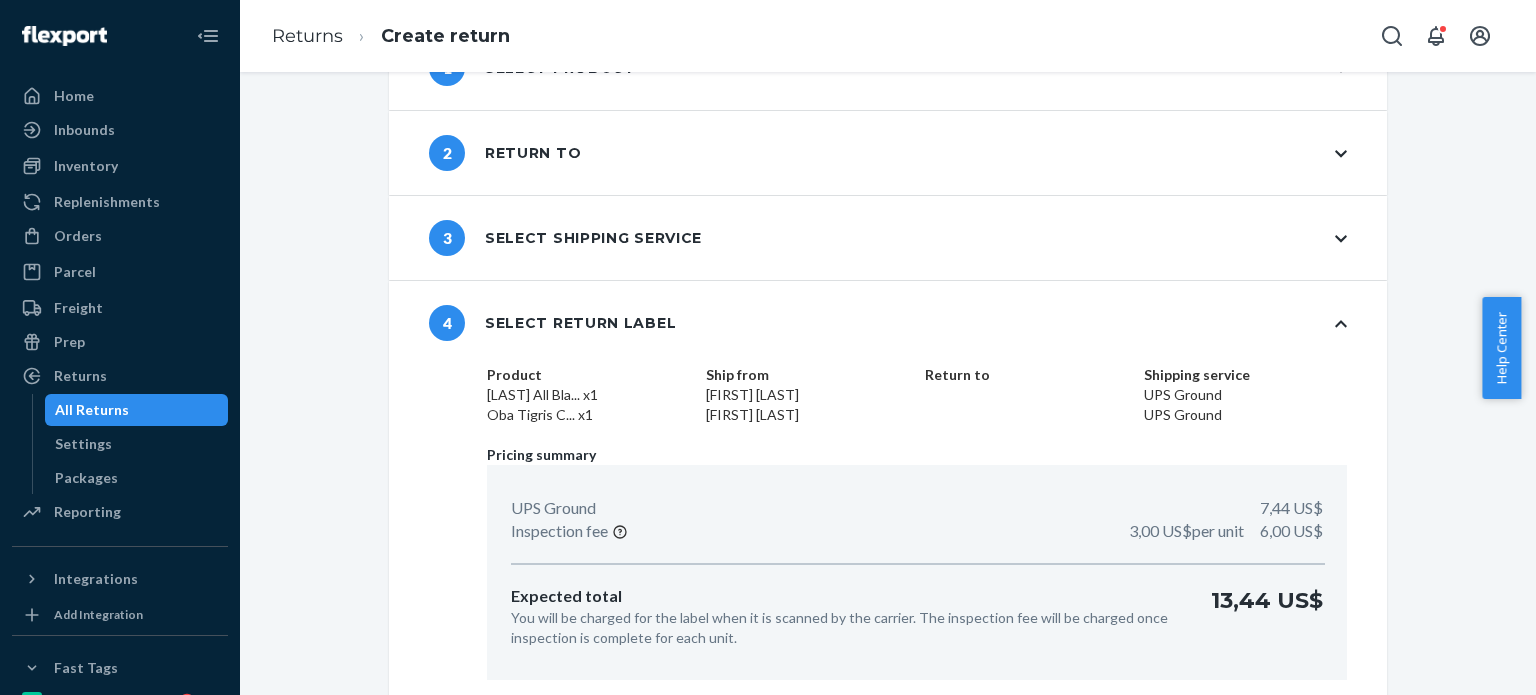 scroll, scrollTop: 140, scrollLeft: 0, axis: vertical 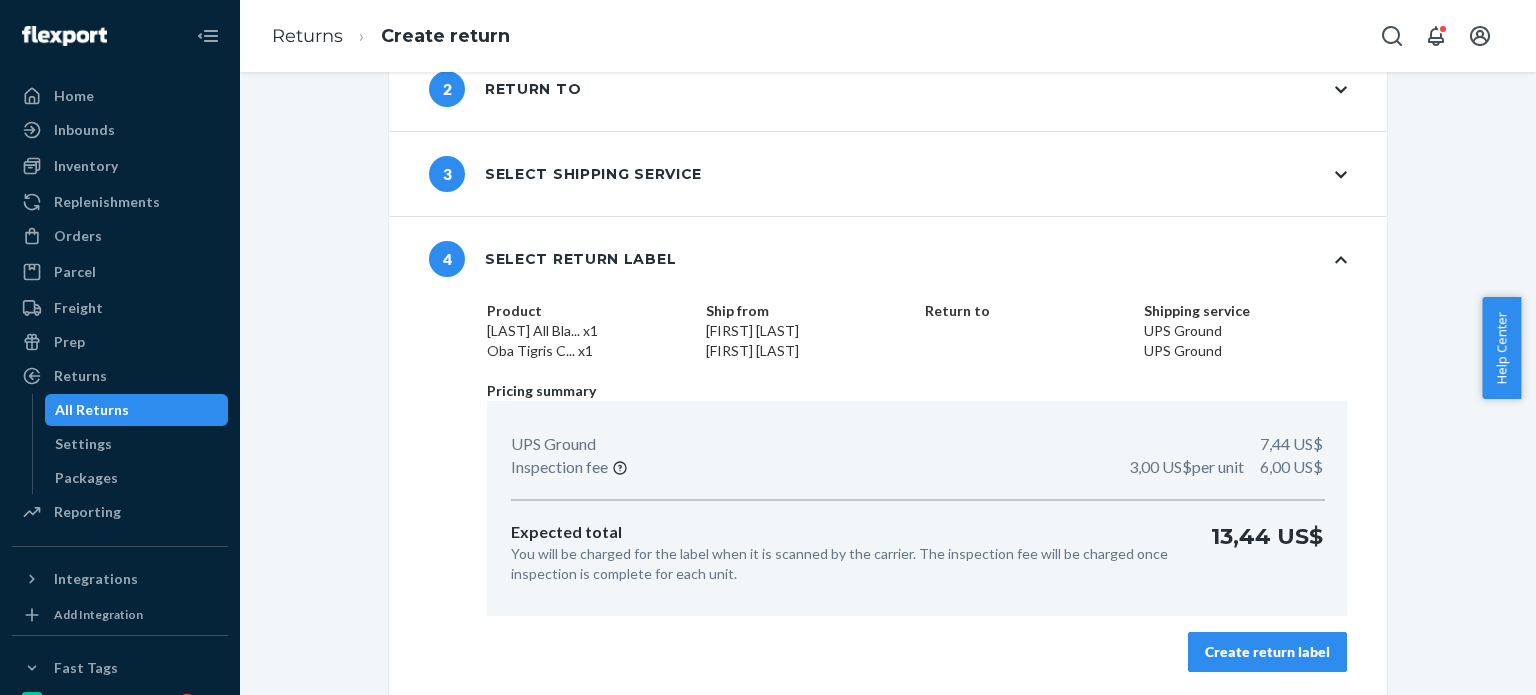 click on "Create return label" at bounding box center [1267, 652] 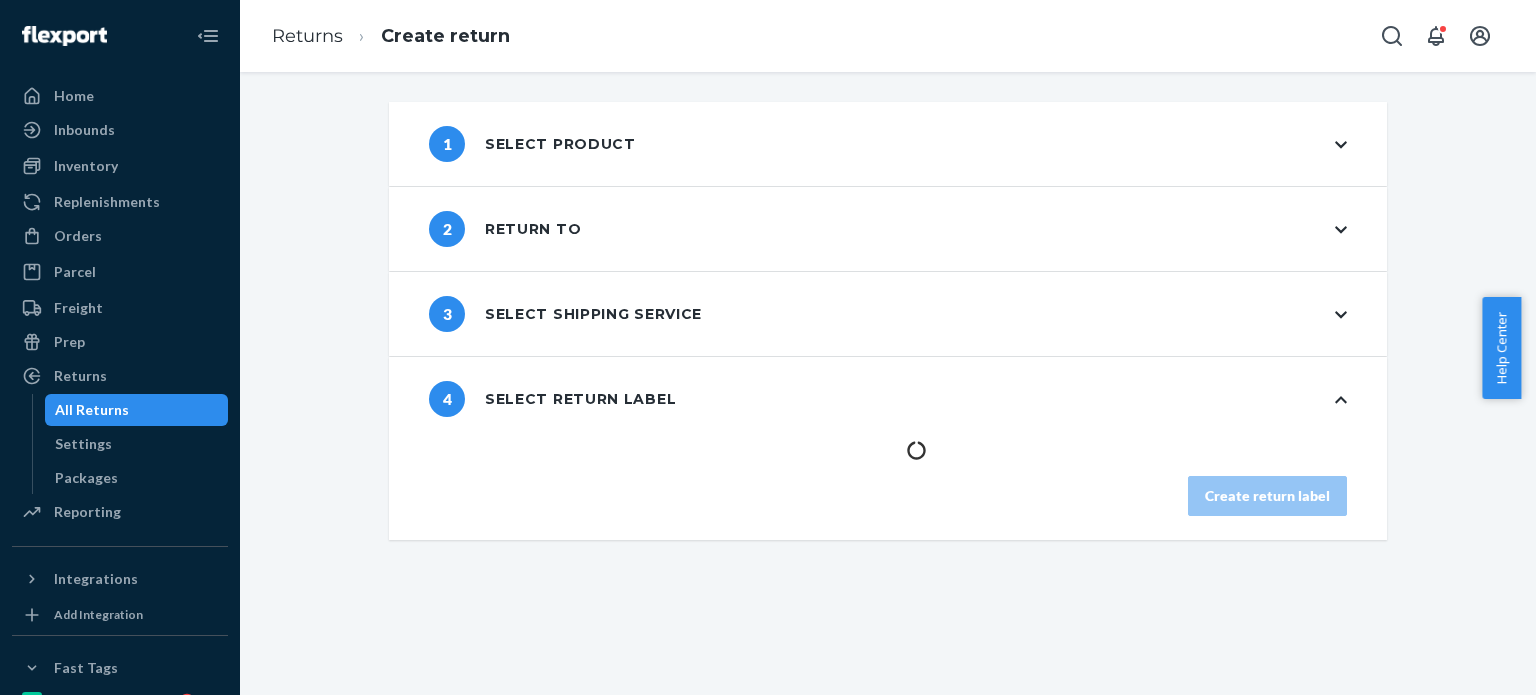 scroll, scrollTop: 0, scrollLeft: 0, axis: both 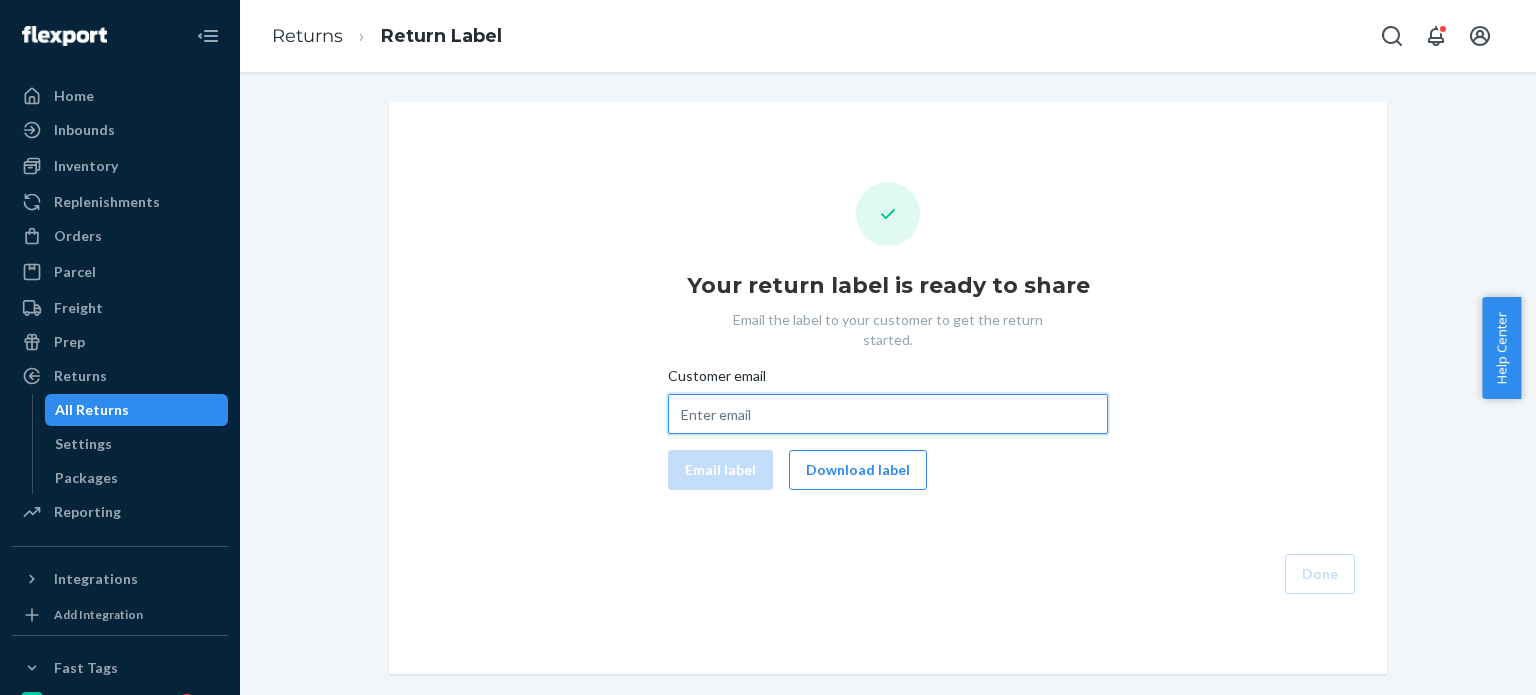 click on "Customer email" at bounding box center [888, 414] 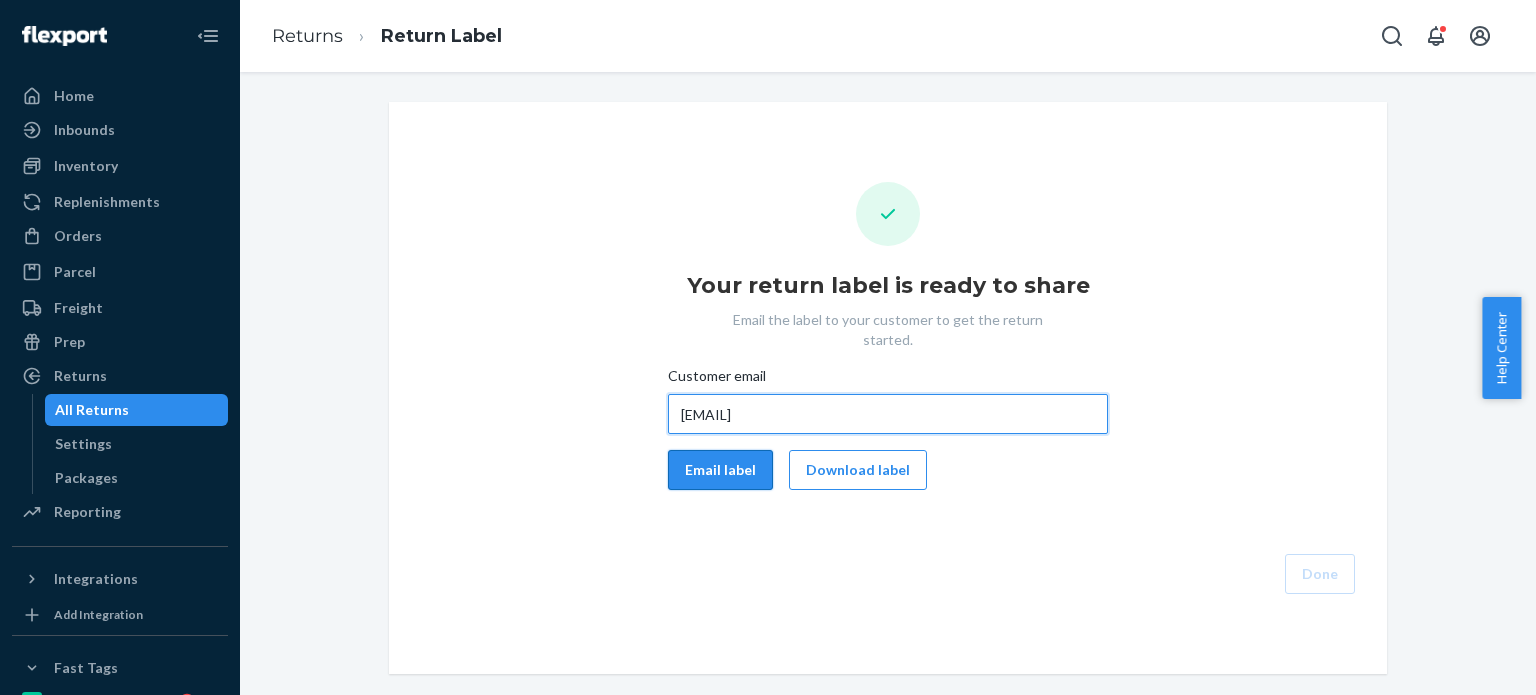 type on "samantha2314@gmail.com" 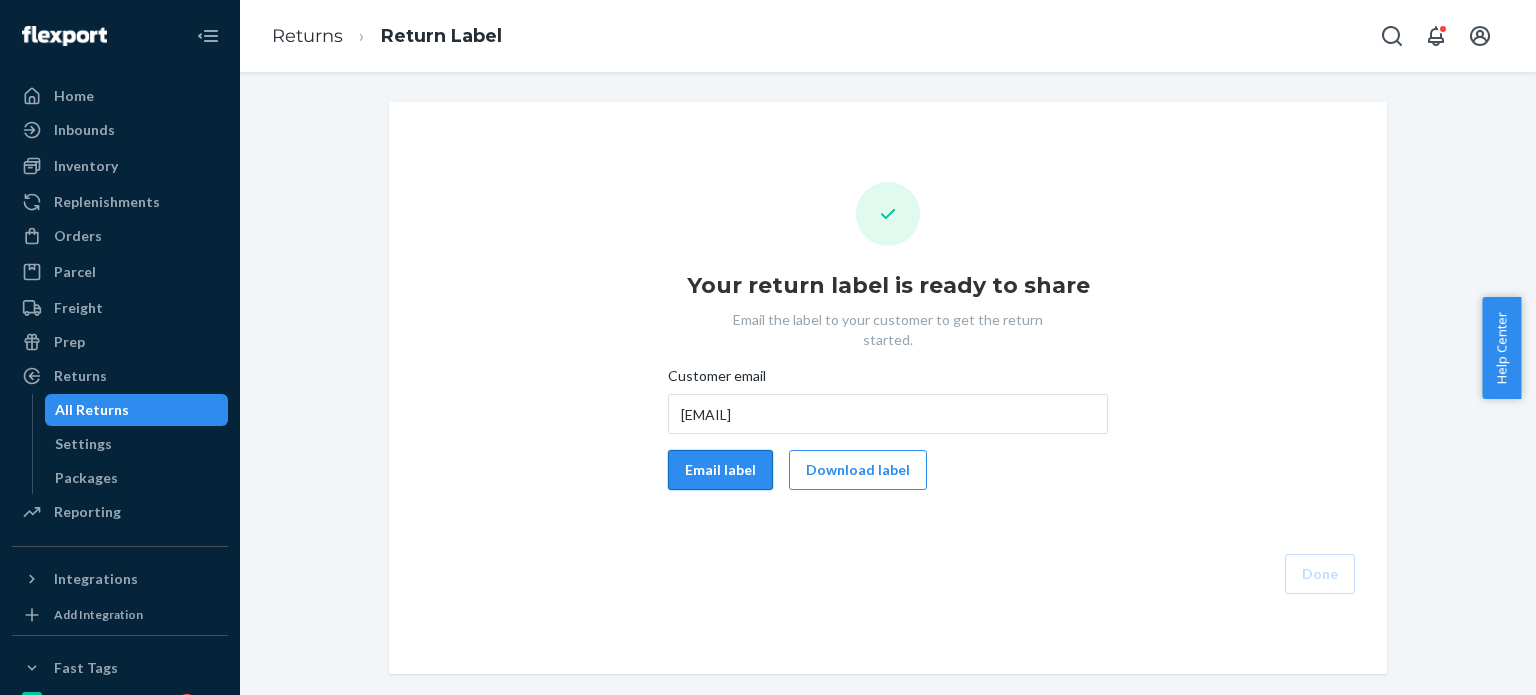 click on "Email label" at bounding box center [720, 470] 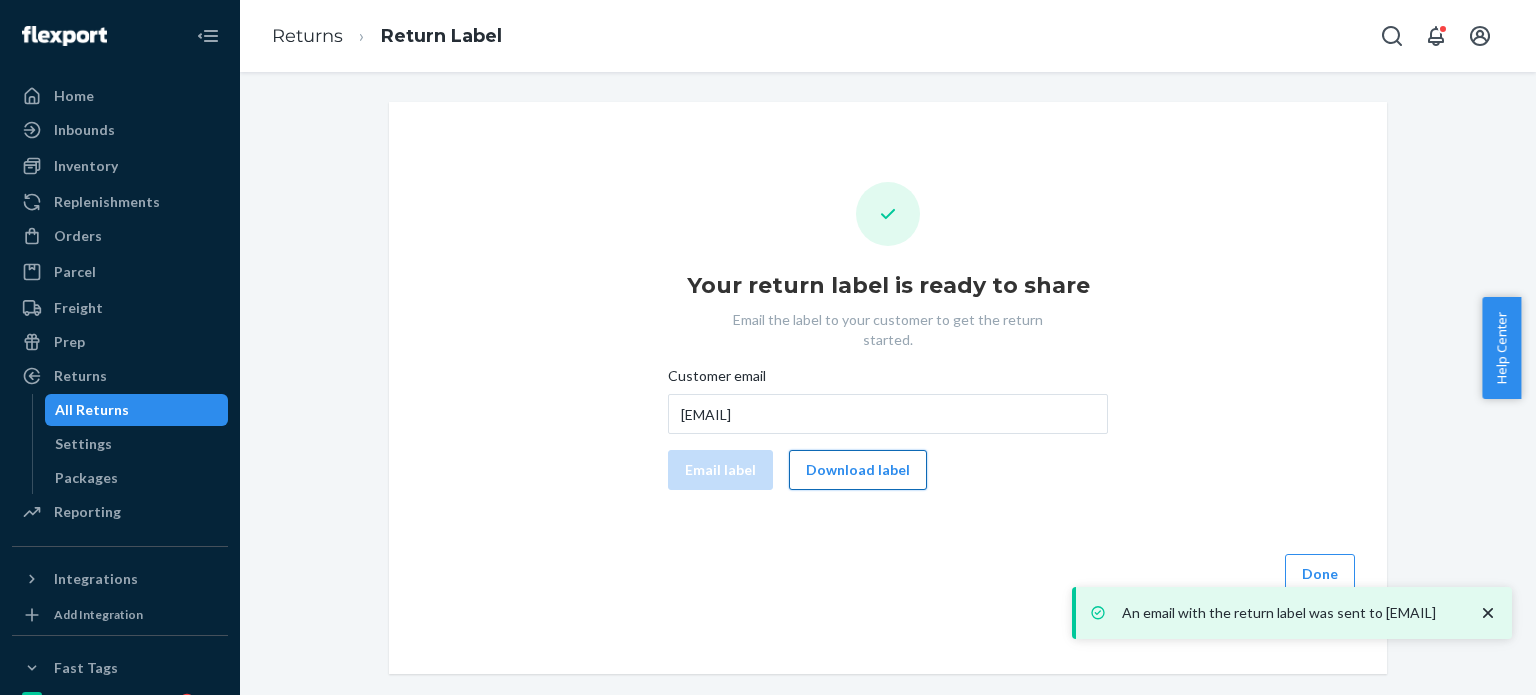 click on "Download label" at bounding box center [858, 470] 